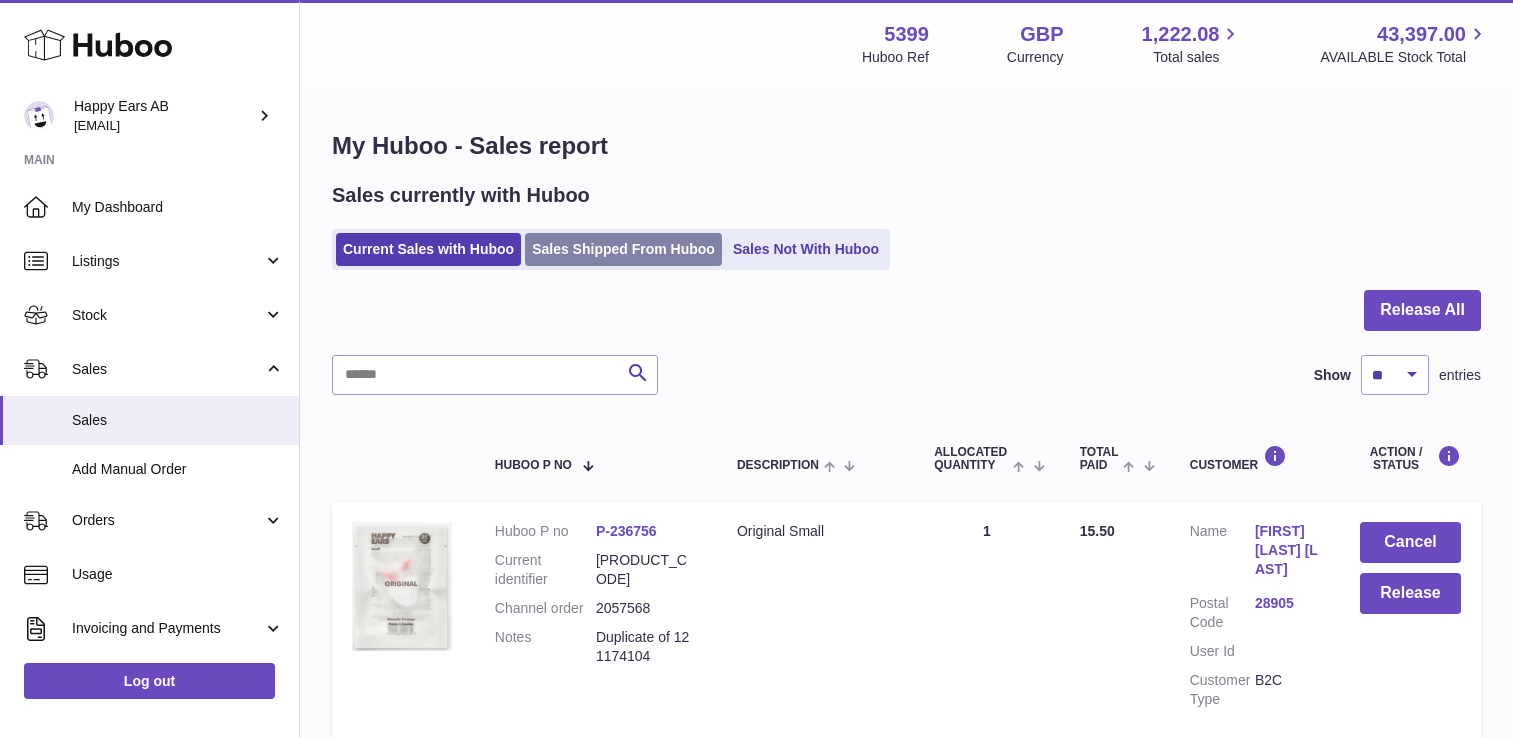 scroll, scrollTop: 0, scrollLeft: 0, axis: both 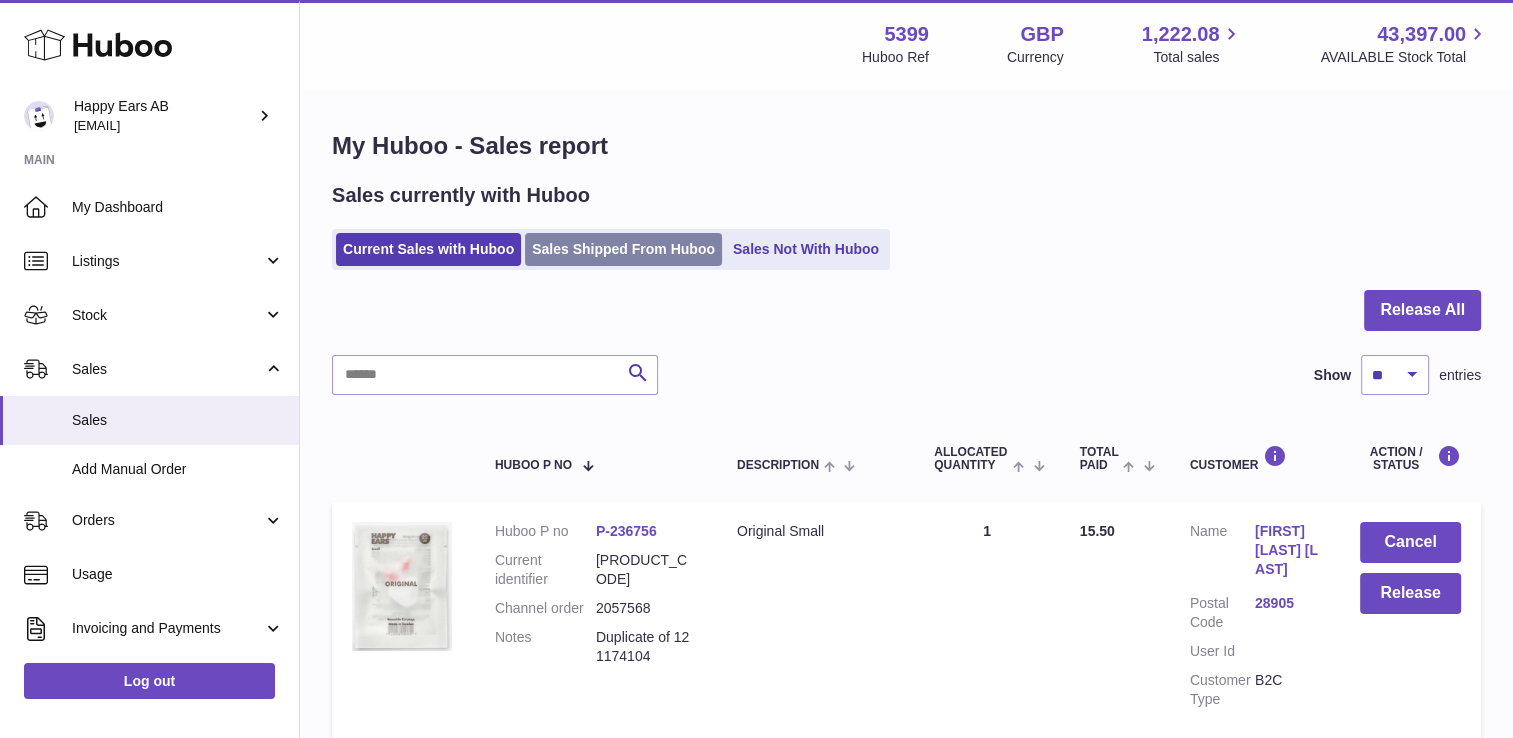 click on "Sales Shipped From Huboo" at bounding box center [623, 249] 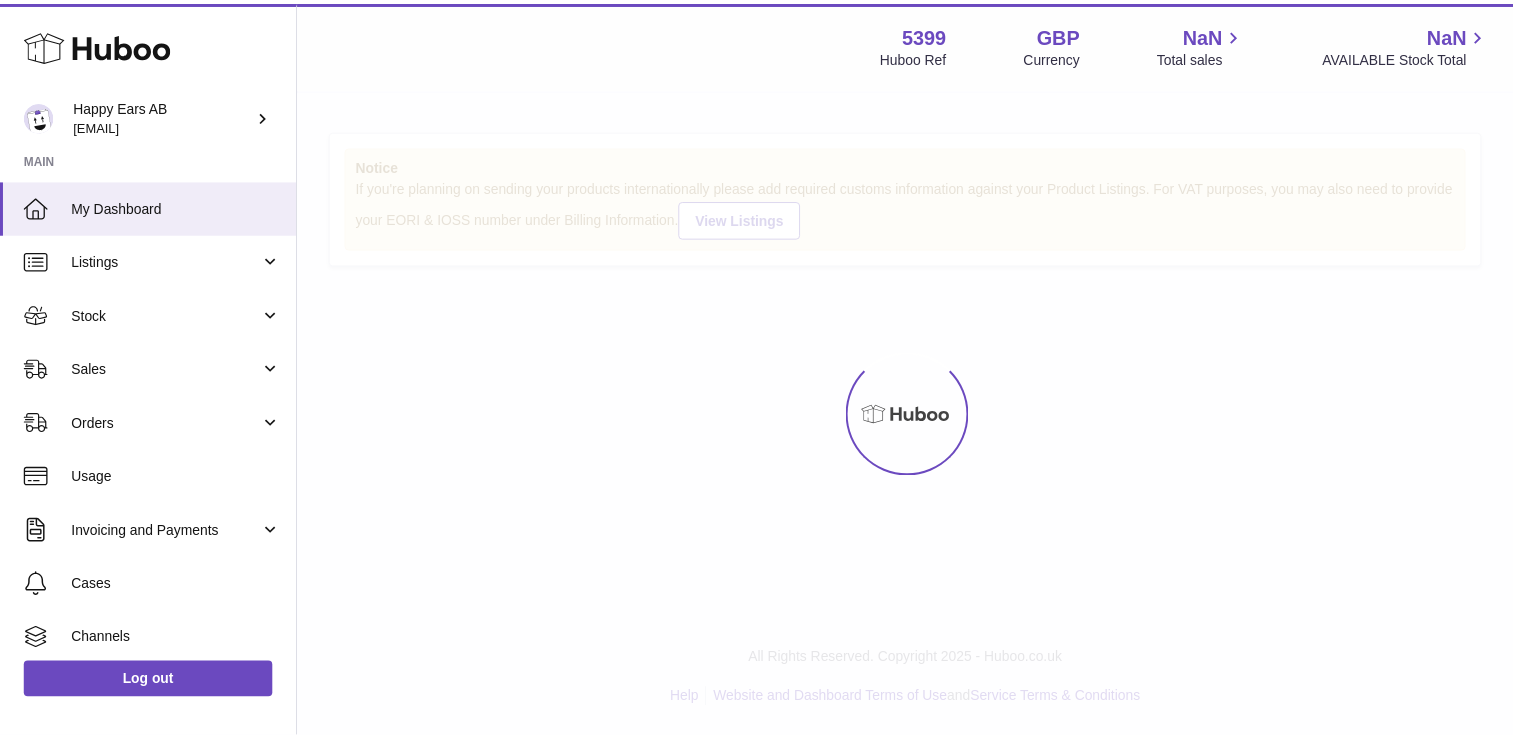 scroll, scrollTop: 0, scrollLeft: 0, axis: both 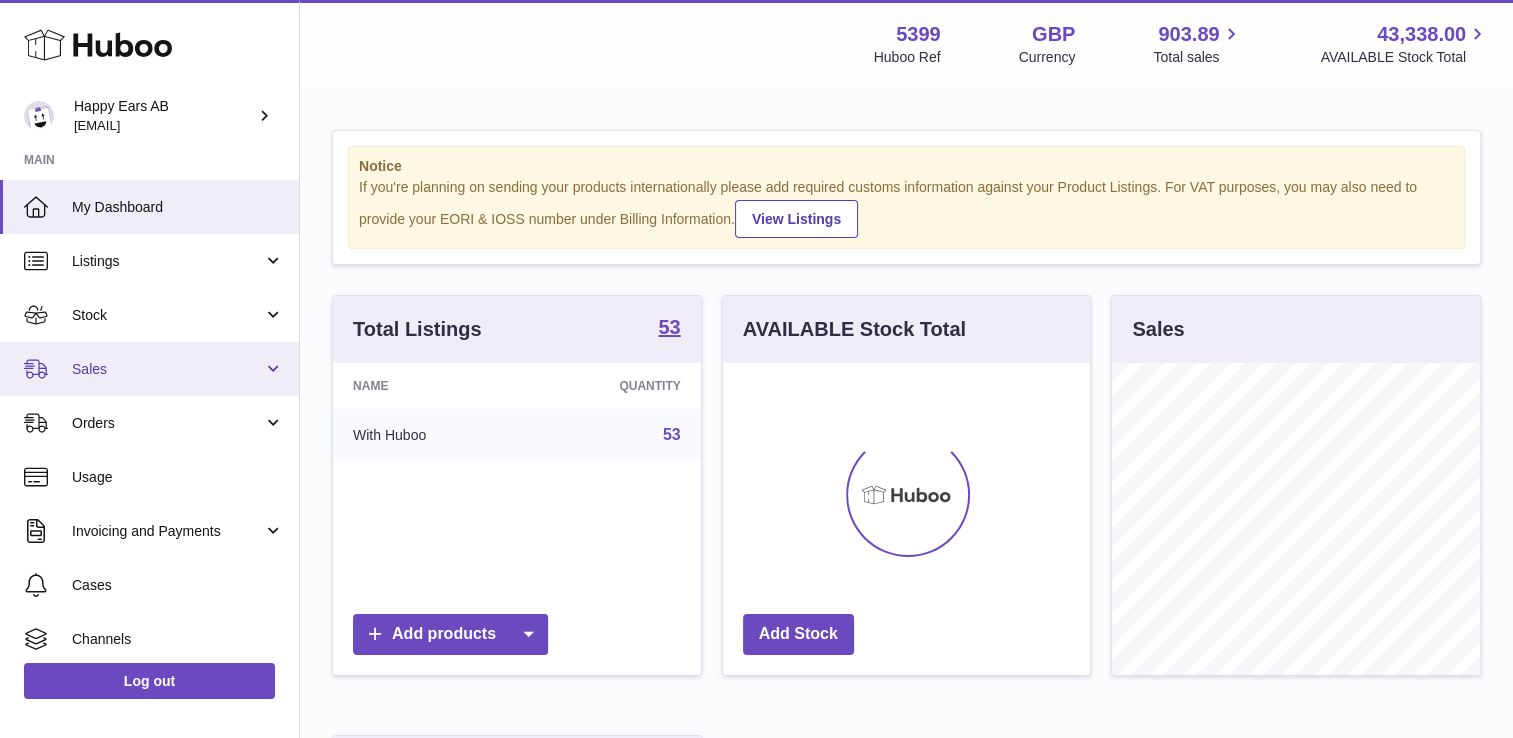 click on "Sales" at bounding box center [167, 369] 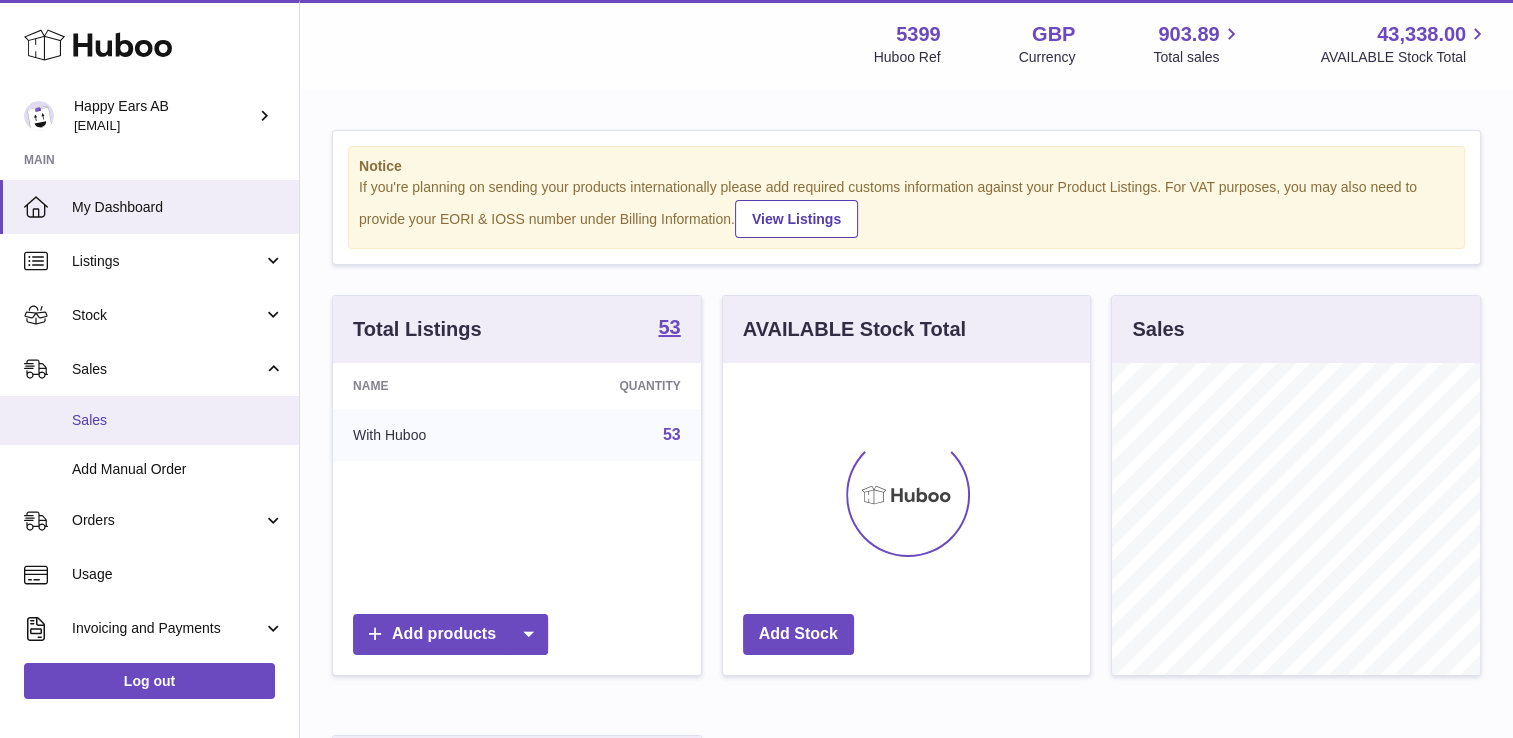 click on "Sales" at bounding box center (178, 420) 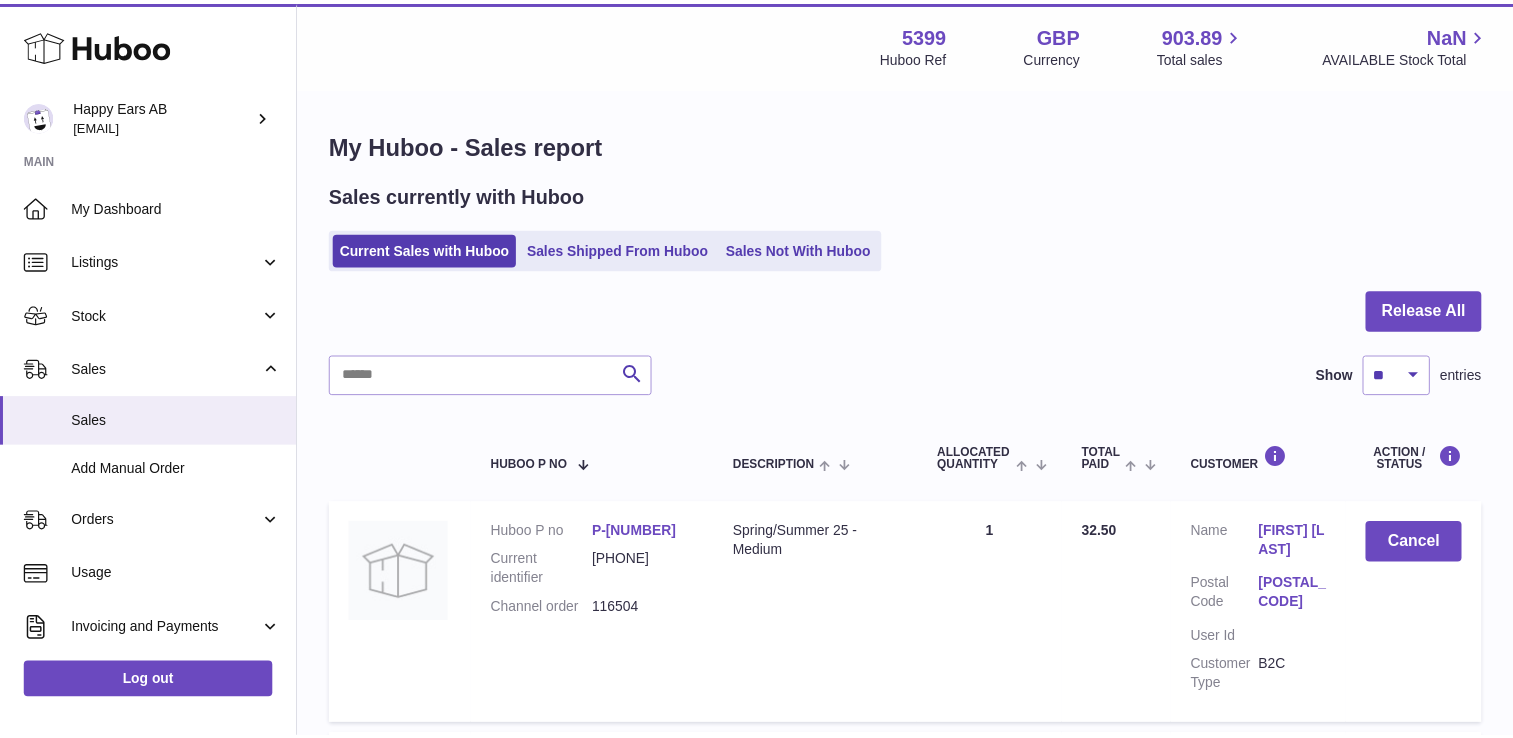 scroll, scrollTop: 0, scrollLeft: 0, axis: both 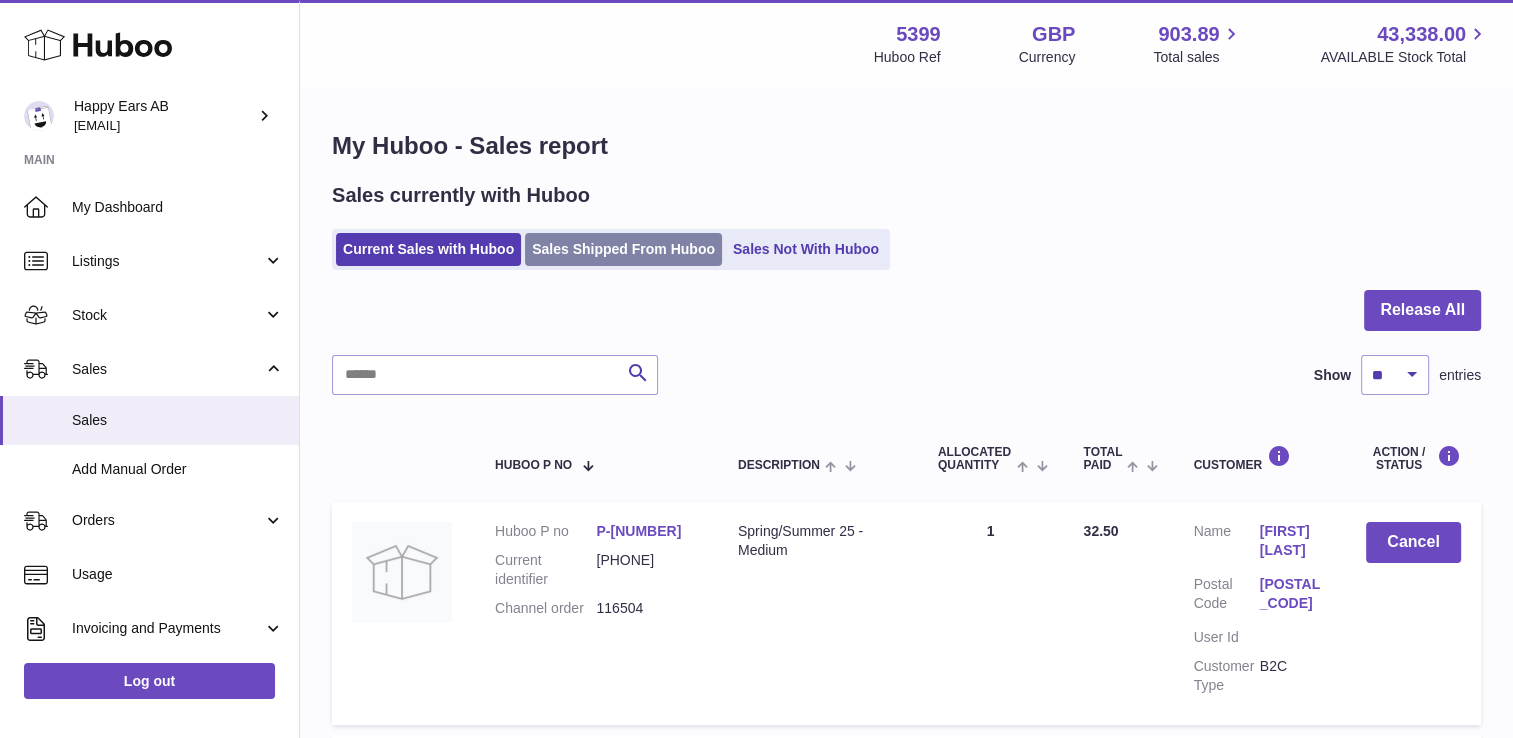 click on "Current Sales with Huboo
Sales Shipped From Huboo
Sales Not With Huboo" at bounding box center (611, 249) 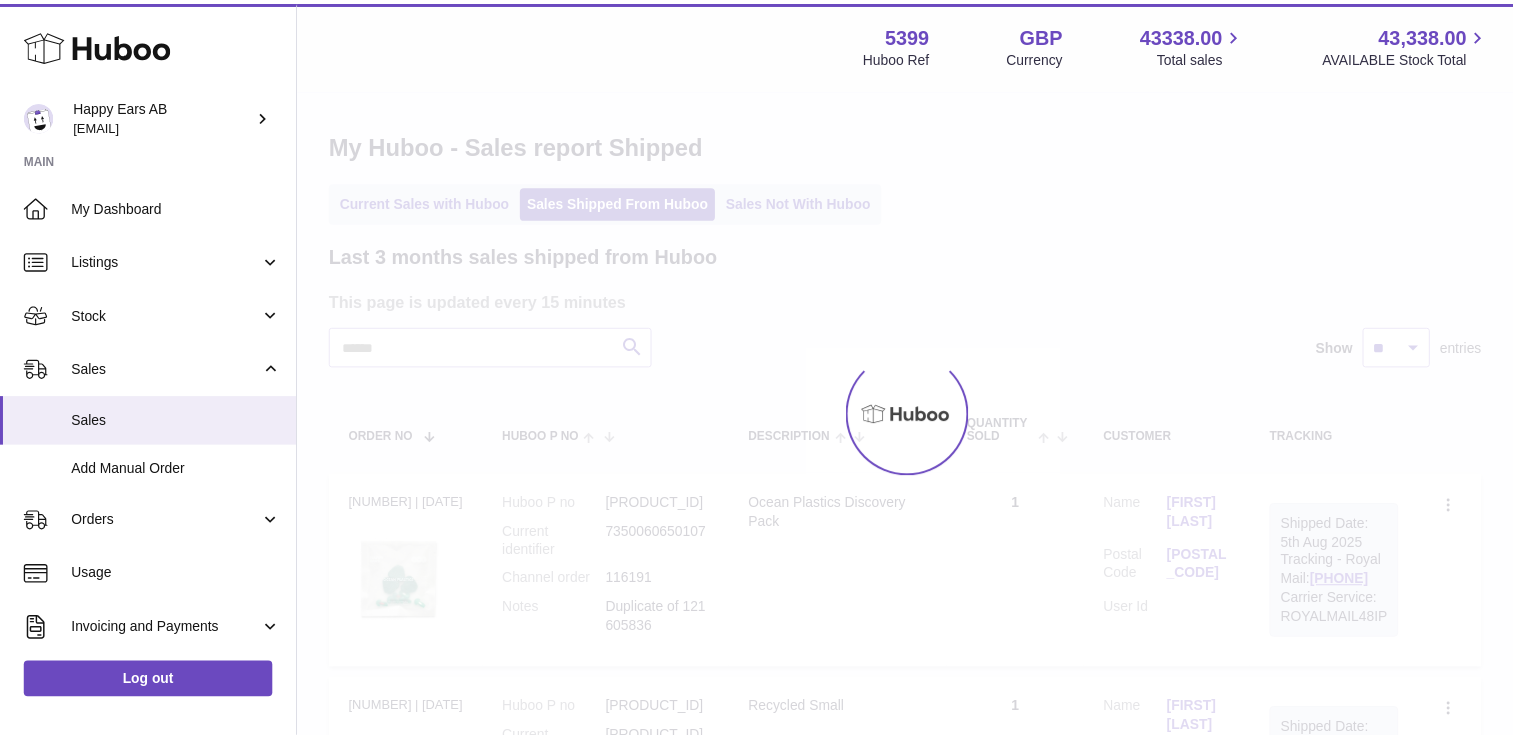 scroll, scrollTop: 0, scrollLeft: 0, axis: both 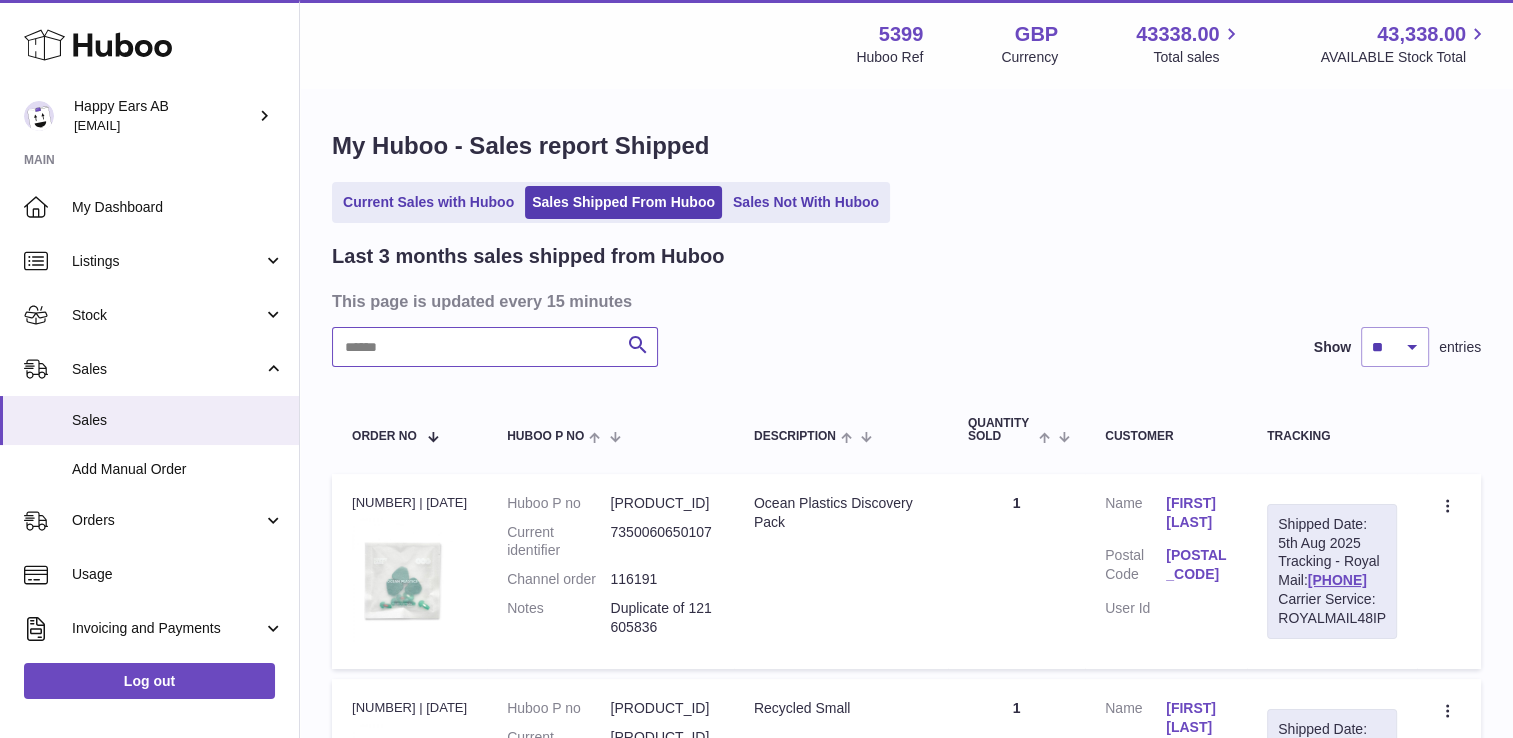 click at bounding box center (495, 347) 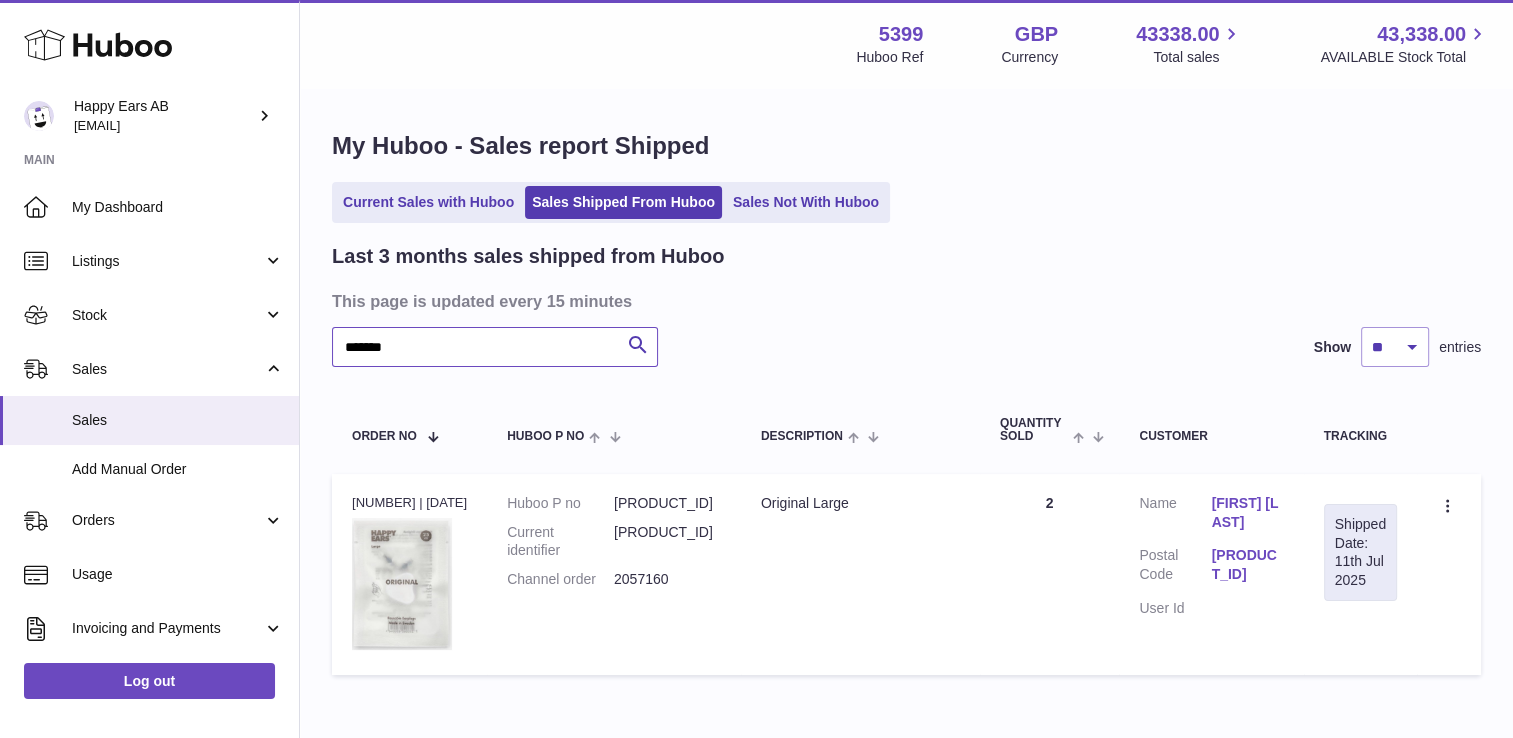 type on "*******" 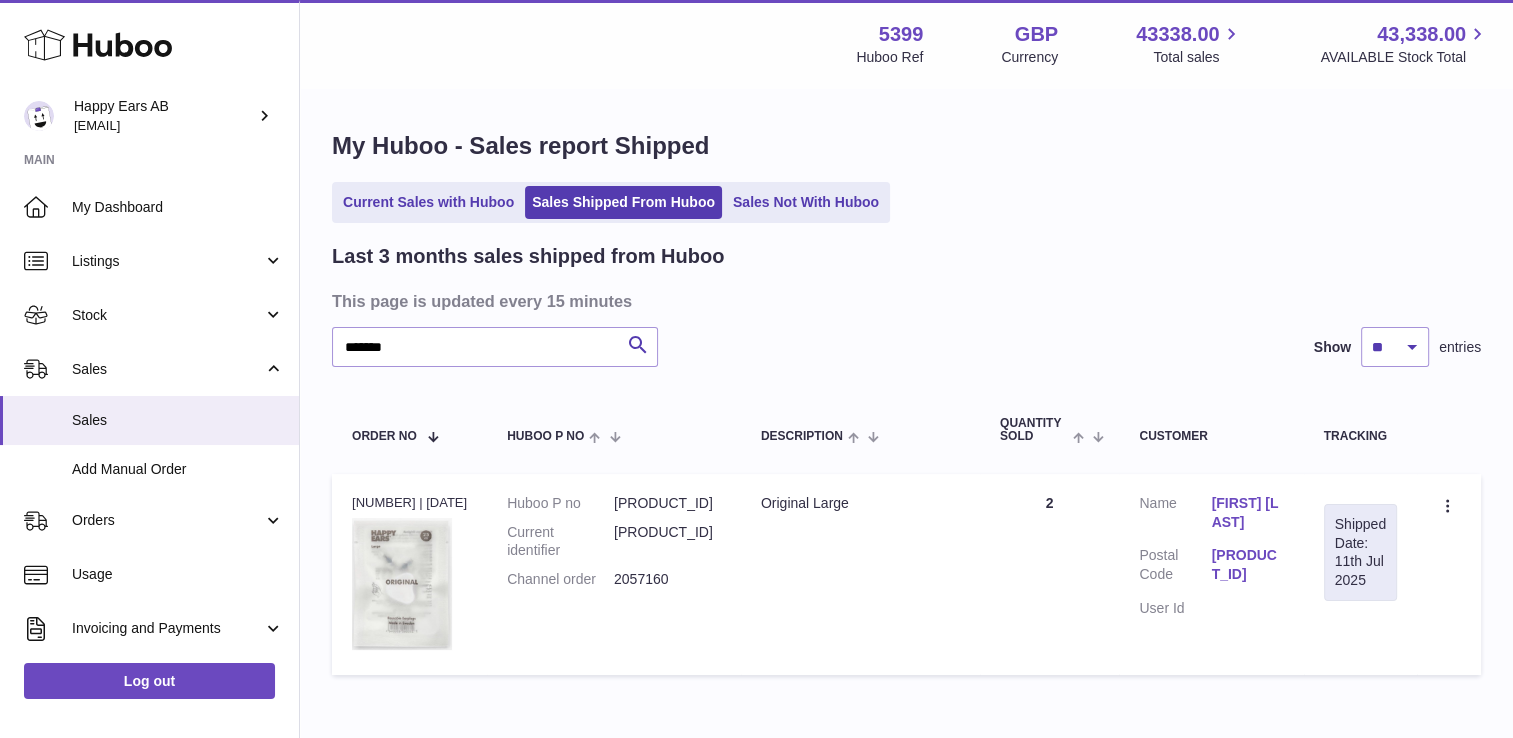 click on "Mikita Dzemidzenka" at bounding box center (1247, 513) 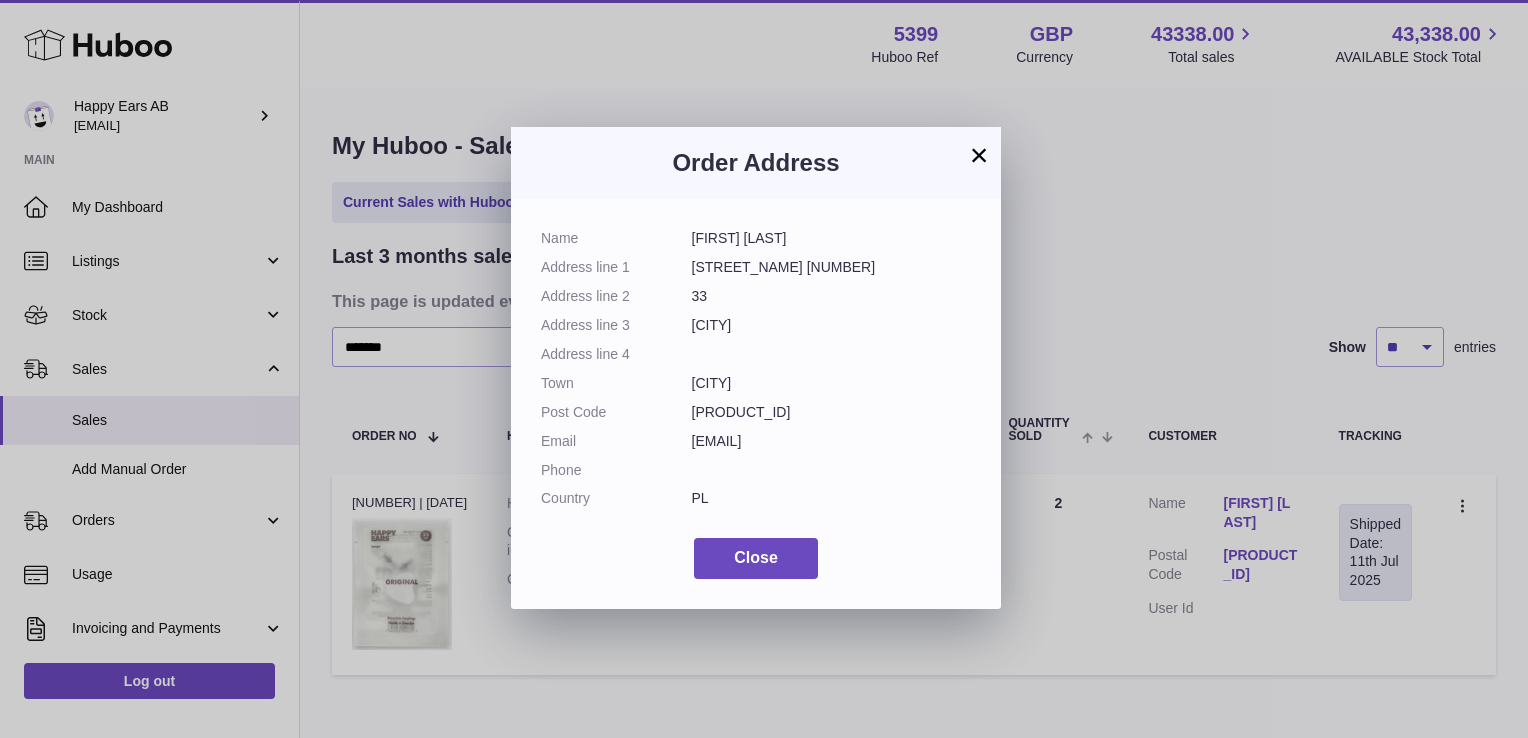click on "Order Address" at bounding box center [756, 163] 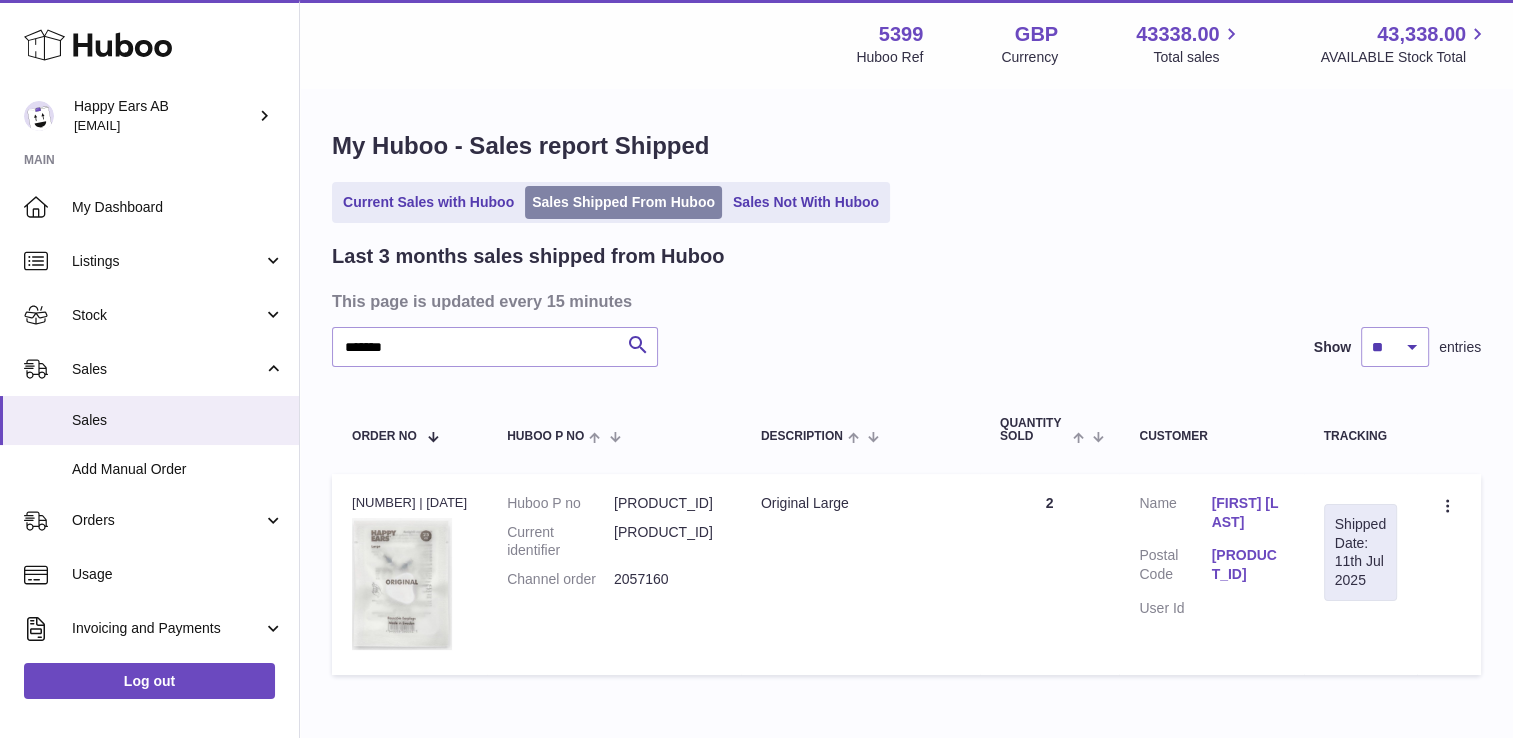 click on "Sales Shipped From Huboo" at bounding box center [623, 202] 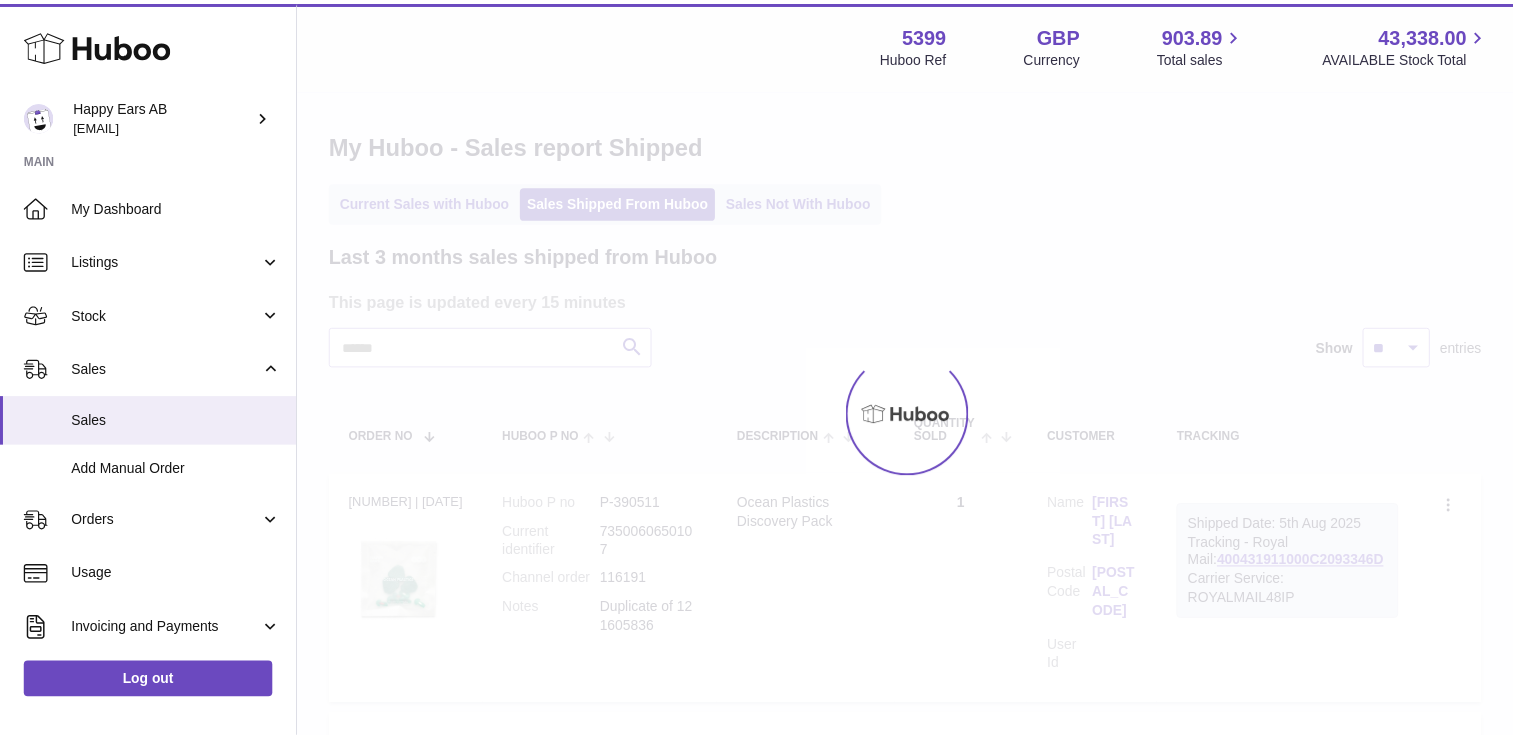 scroll, scrollTop: 0, scrollLeft: 0, axis: both 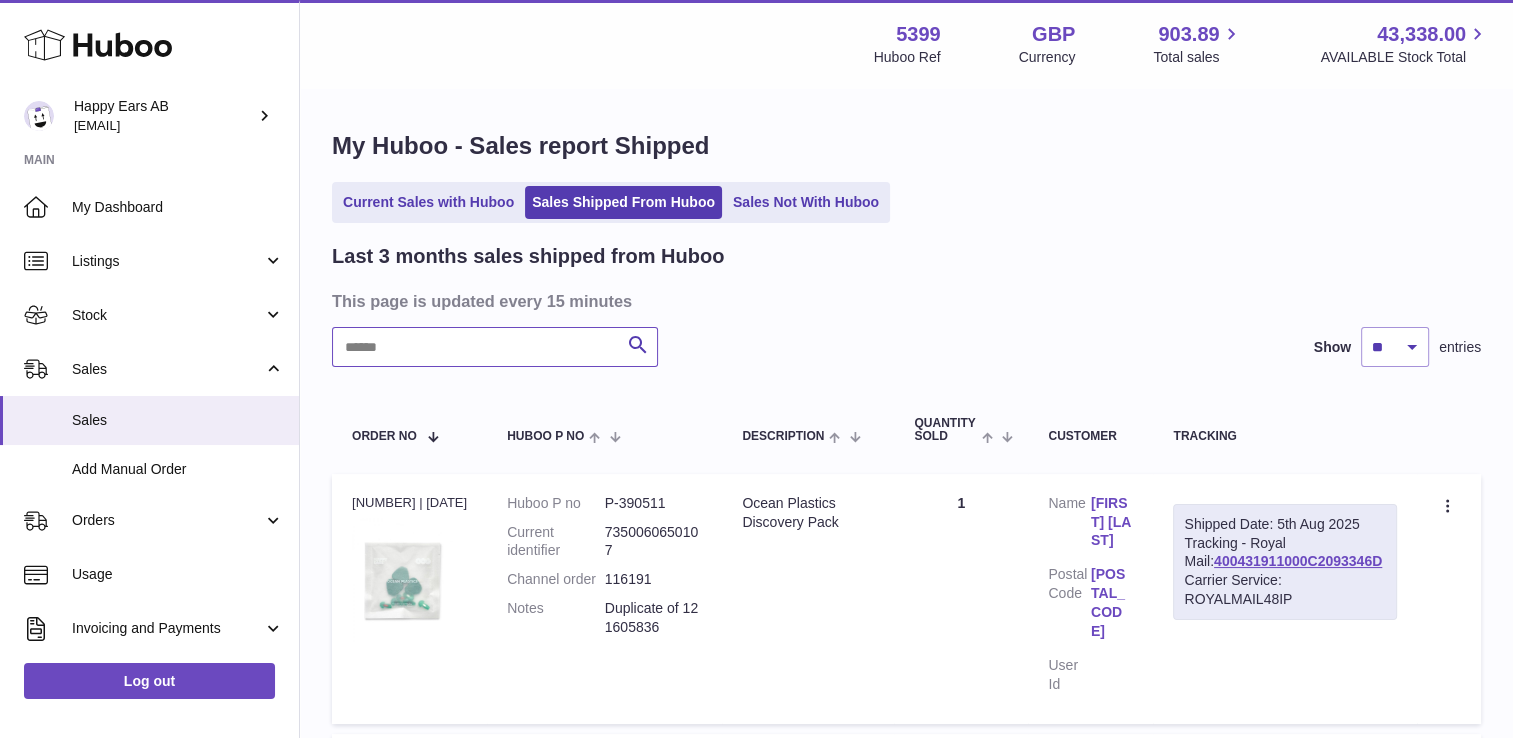 click at bounding box center [495, 347] 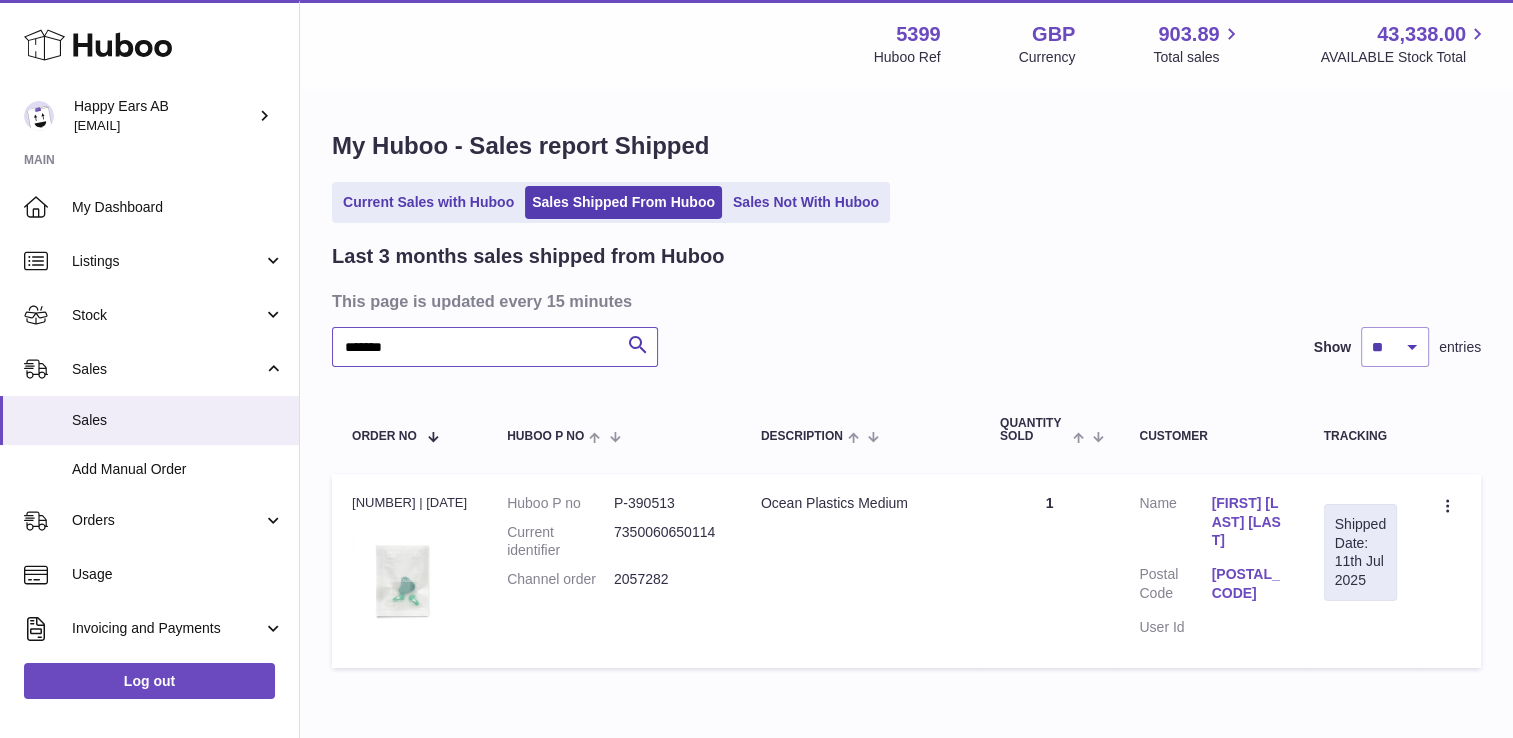 type on "*******" 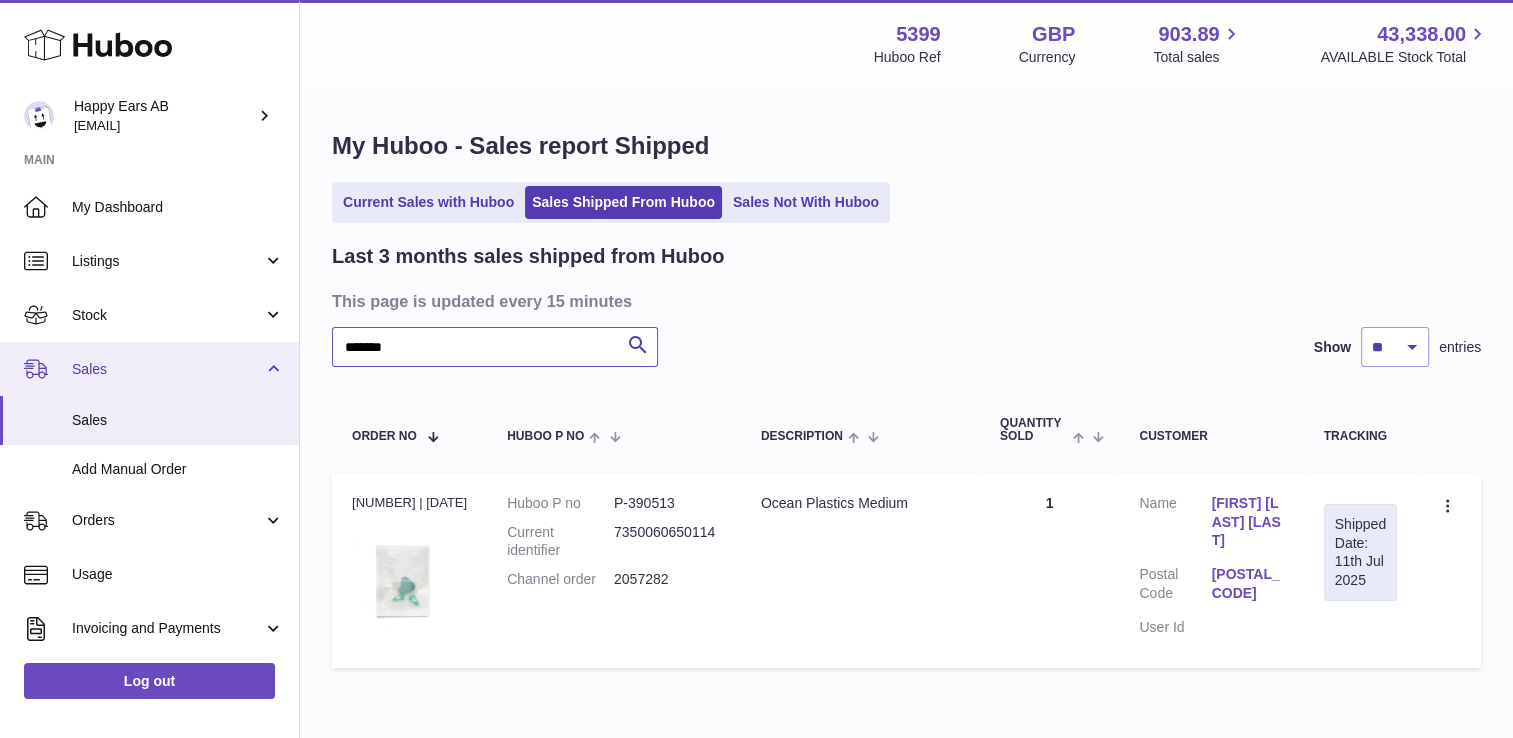 drag, startPoint x: 407, startPoint y: 354, endPoint x: 100, endPoint y: 359, distance: 307.0407 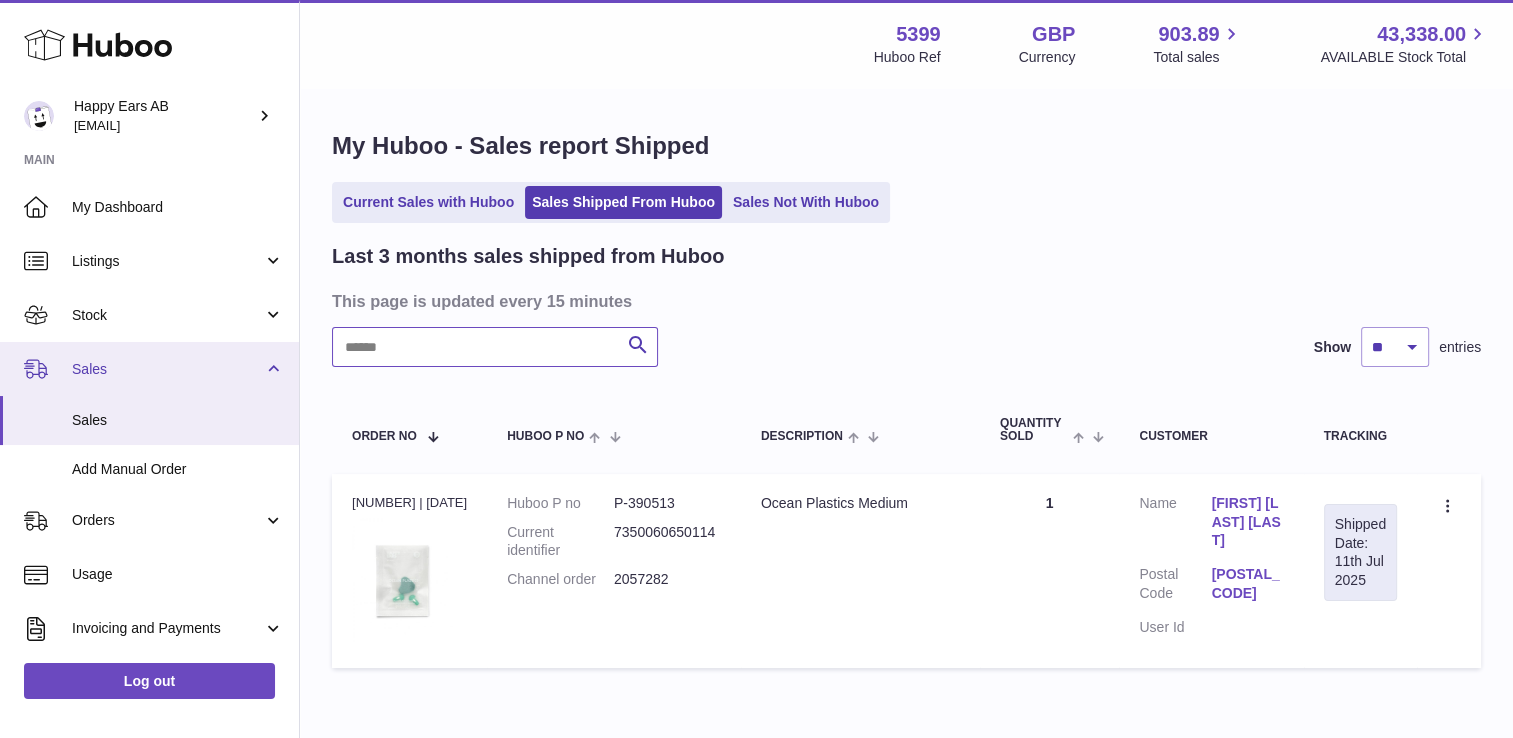 paste on "******" 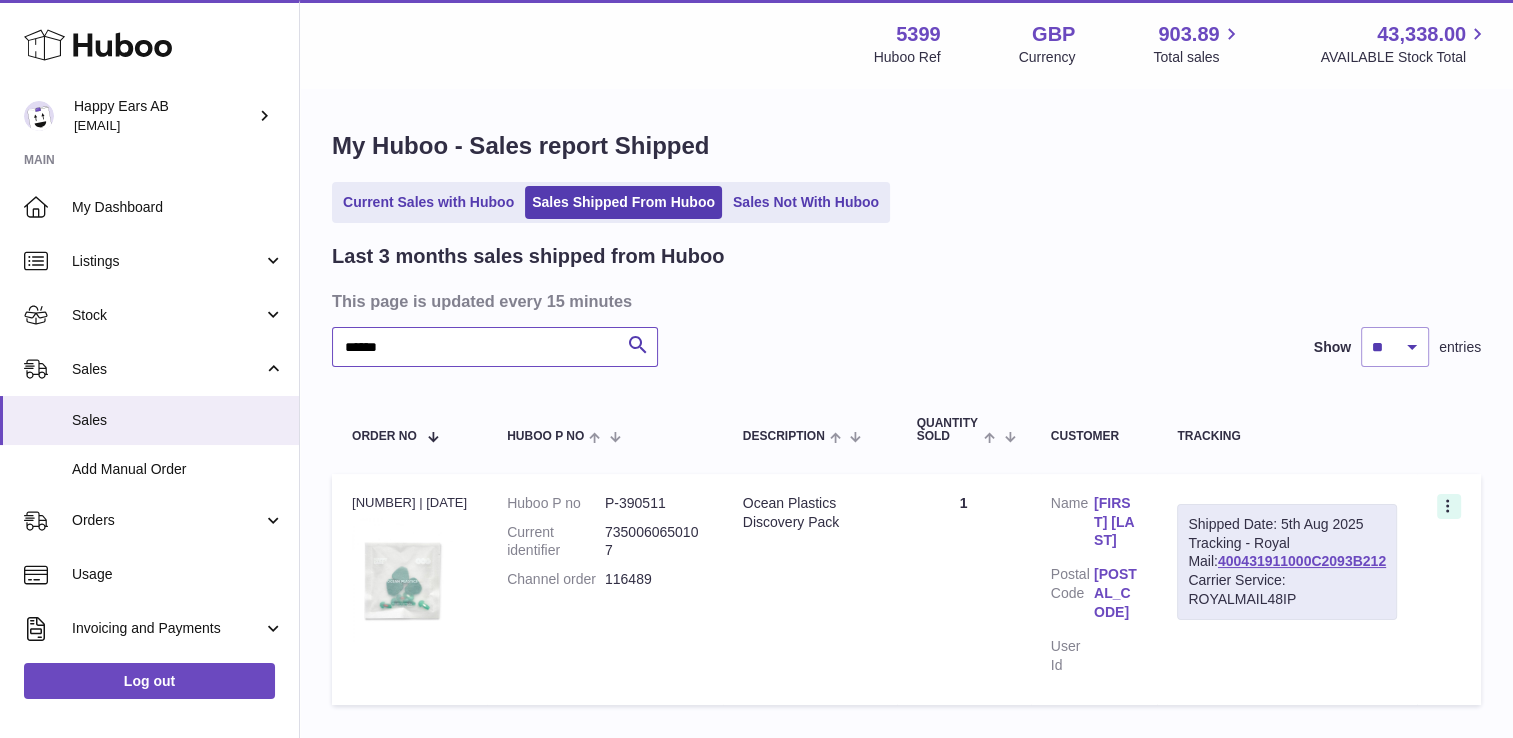 type on "******" 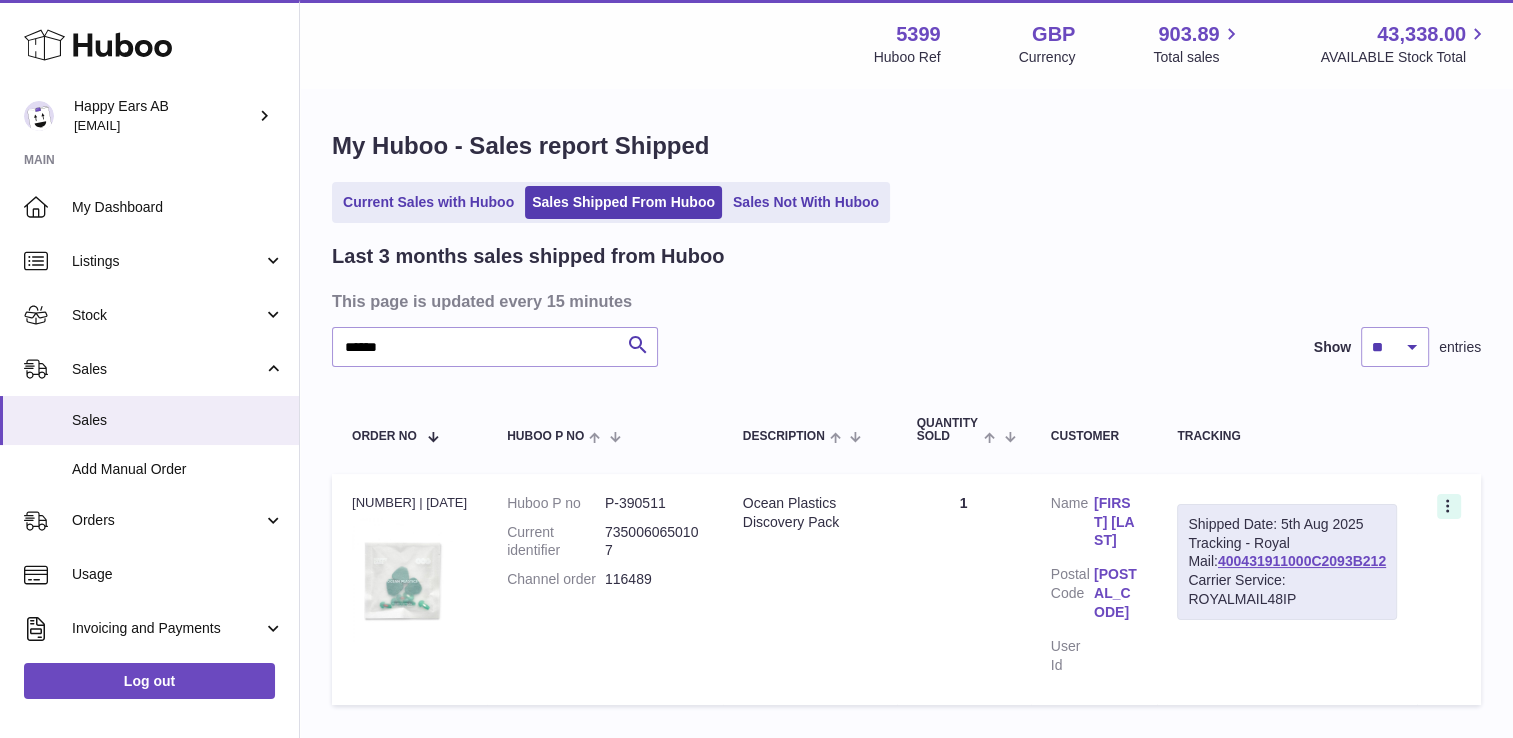 click 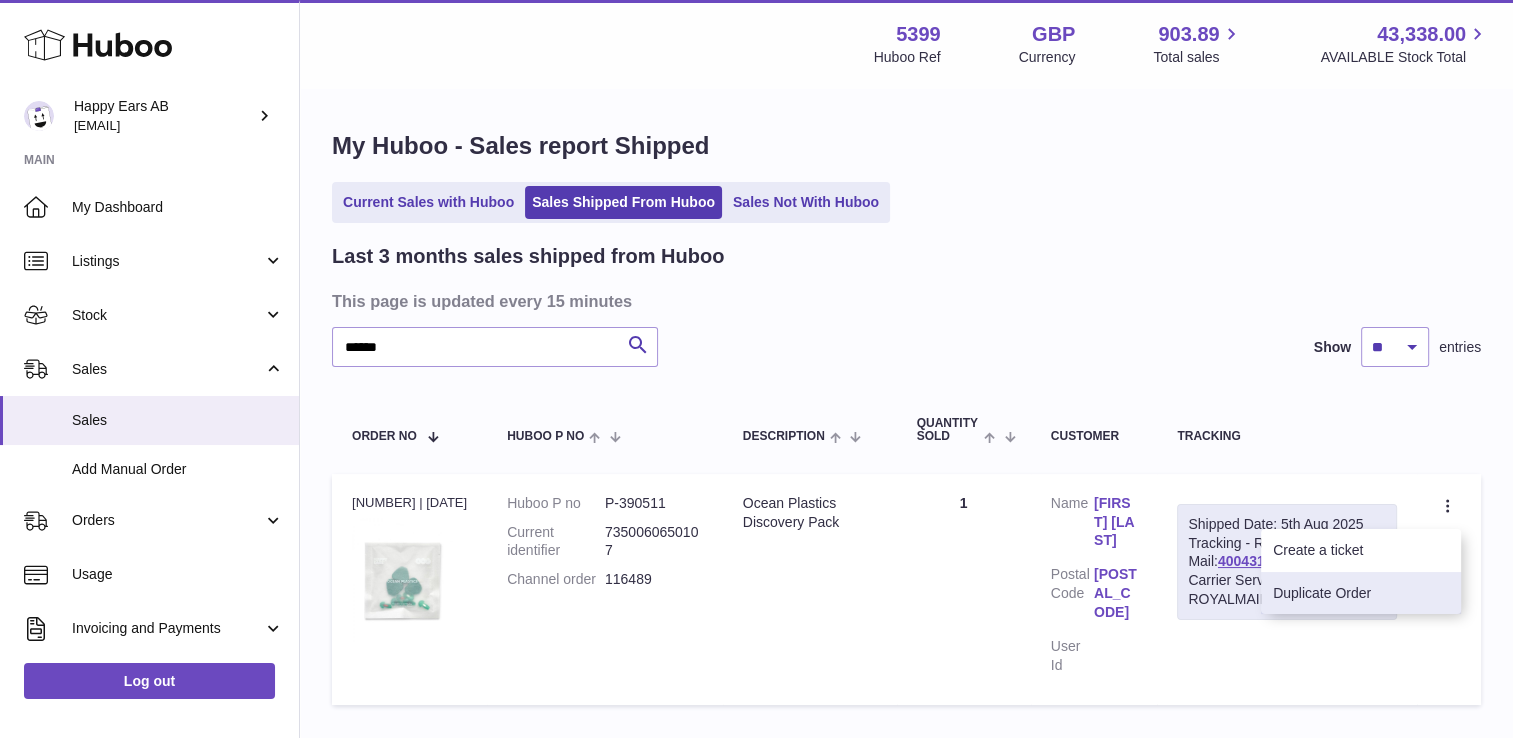 click on "Duplicate Order" at bounding box center [1361, 593] 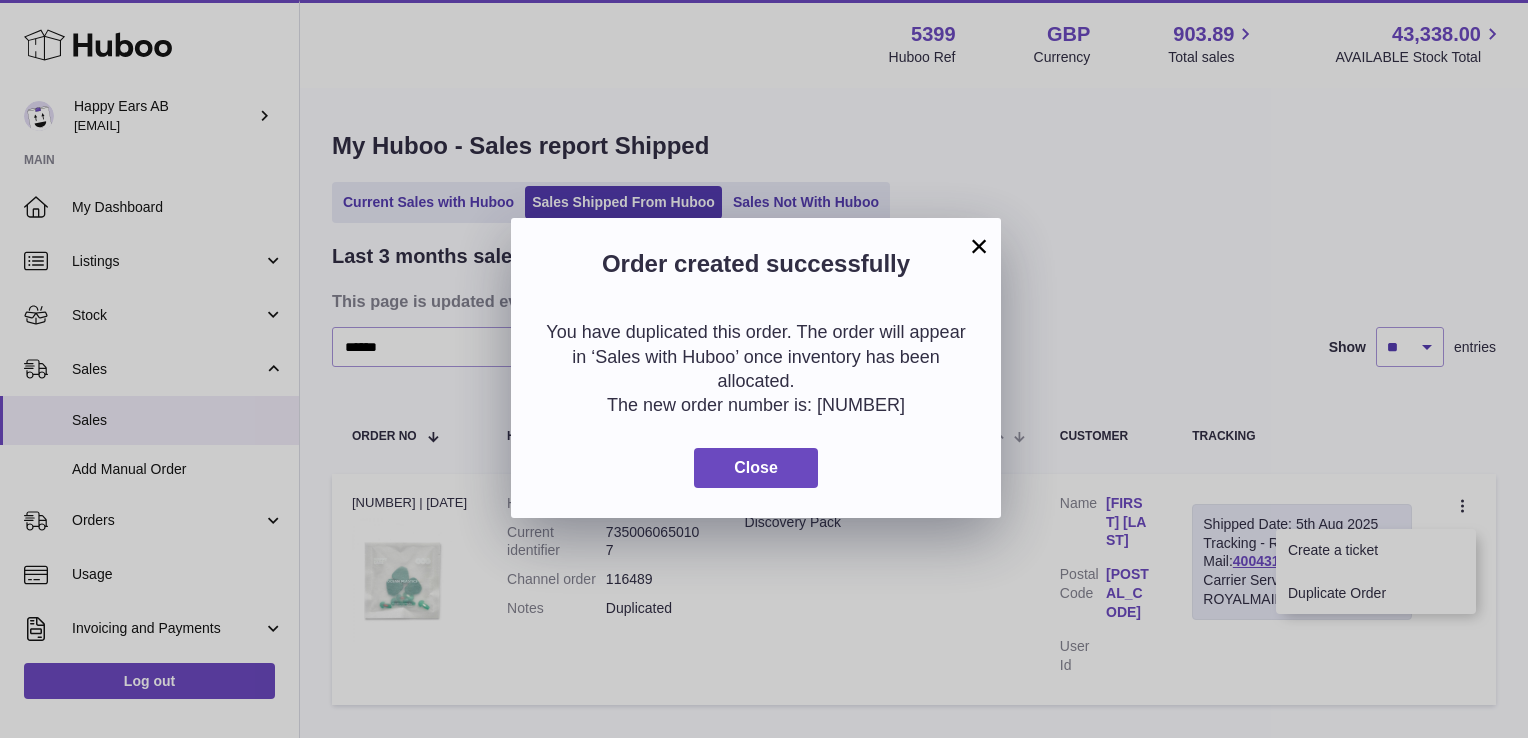 click on "×" at bounding box center [979, 246] 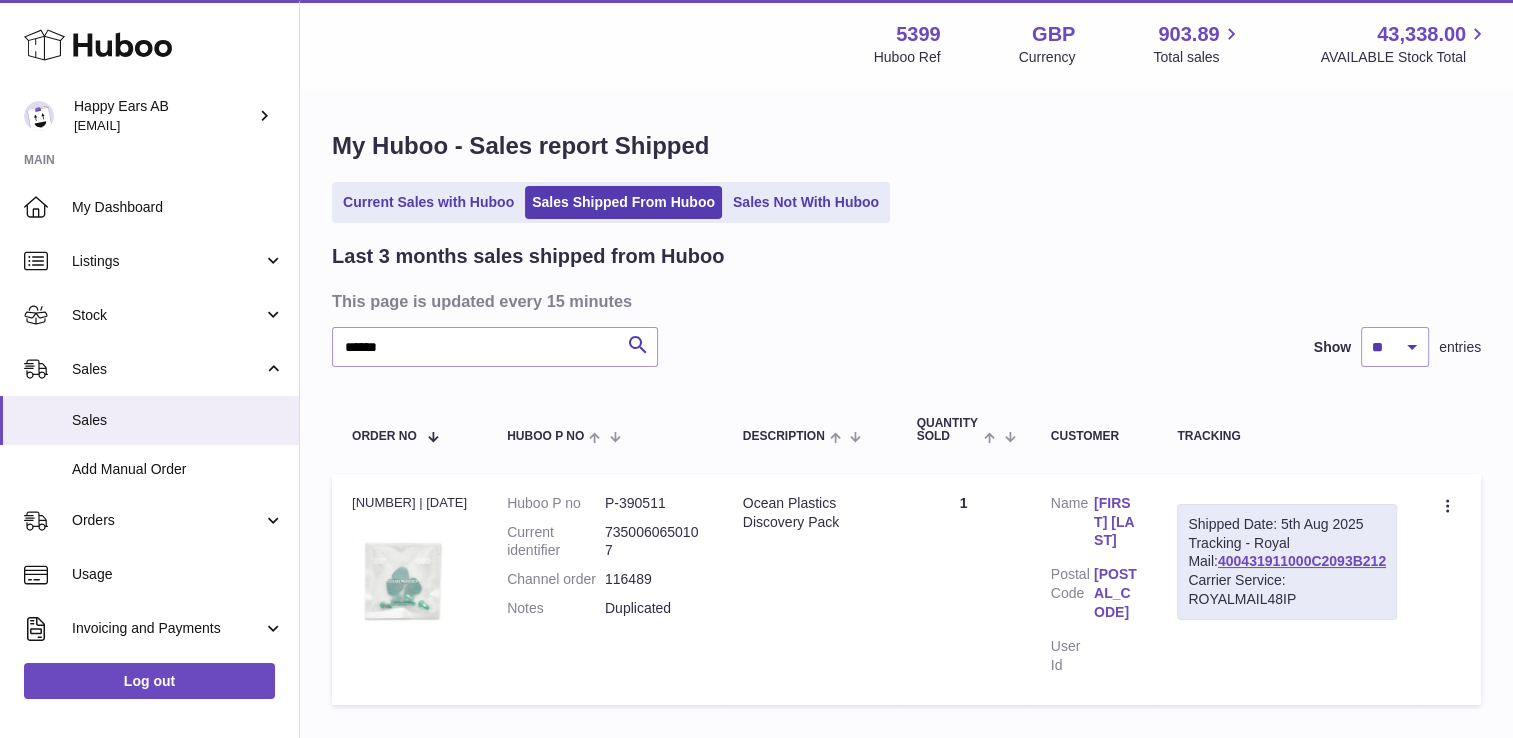 click on "Current Sales with Huboo
Sales Shipped From Huboo
Sales Not With Huboo" at bounding box center (611, 202) 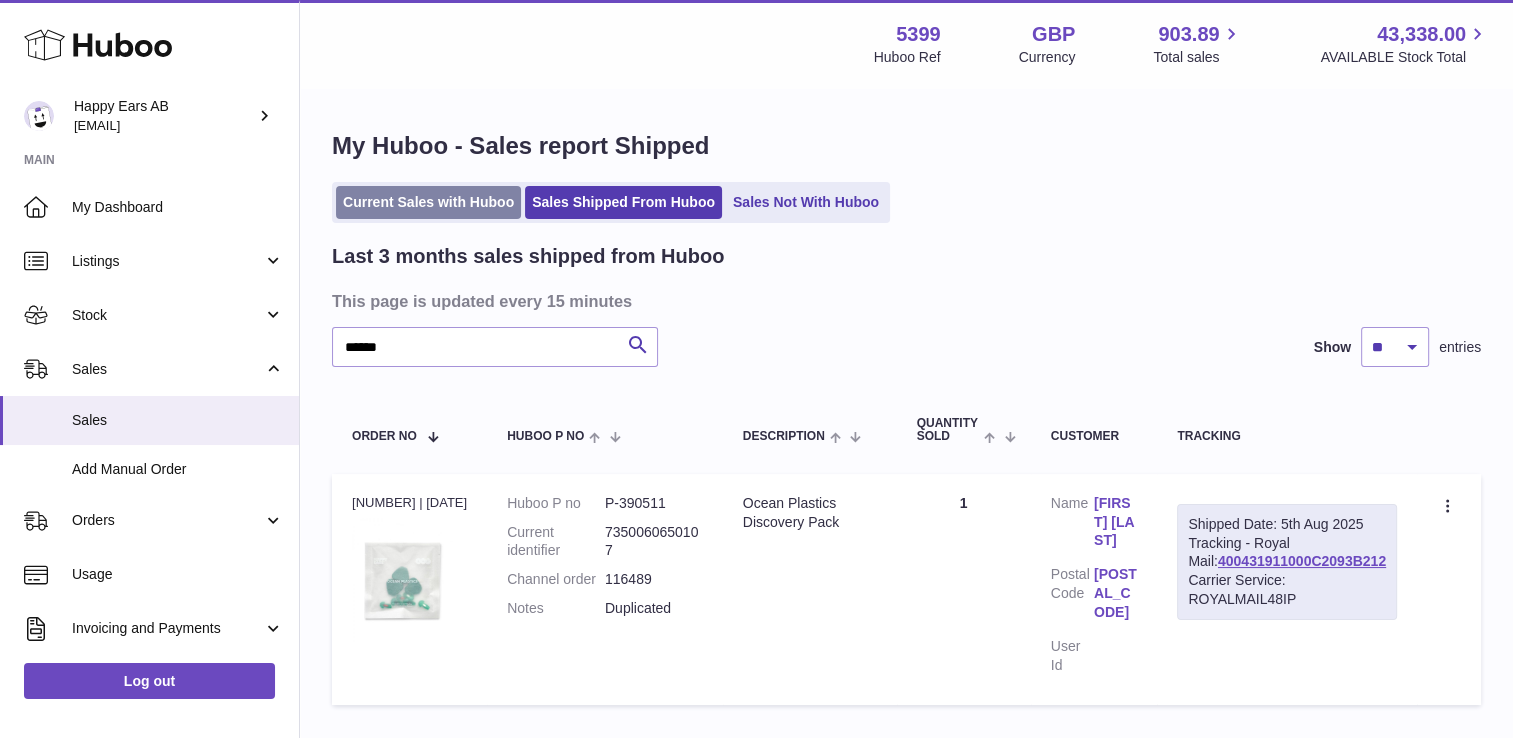 click on "Current Sales with Huboo" at bounding box center (428, 202) 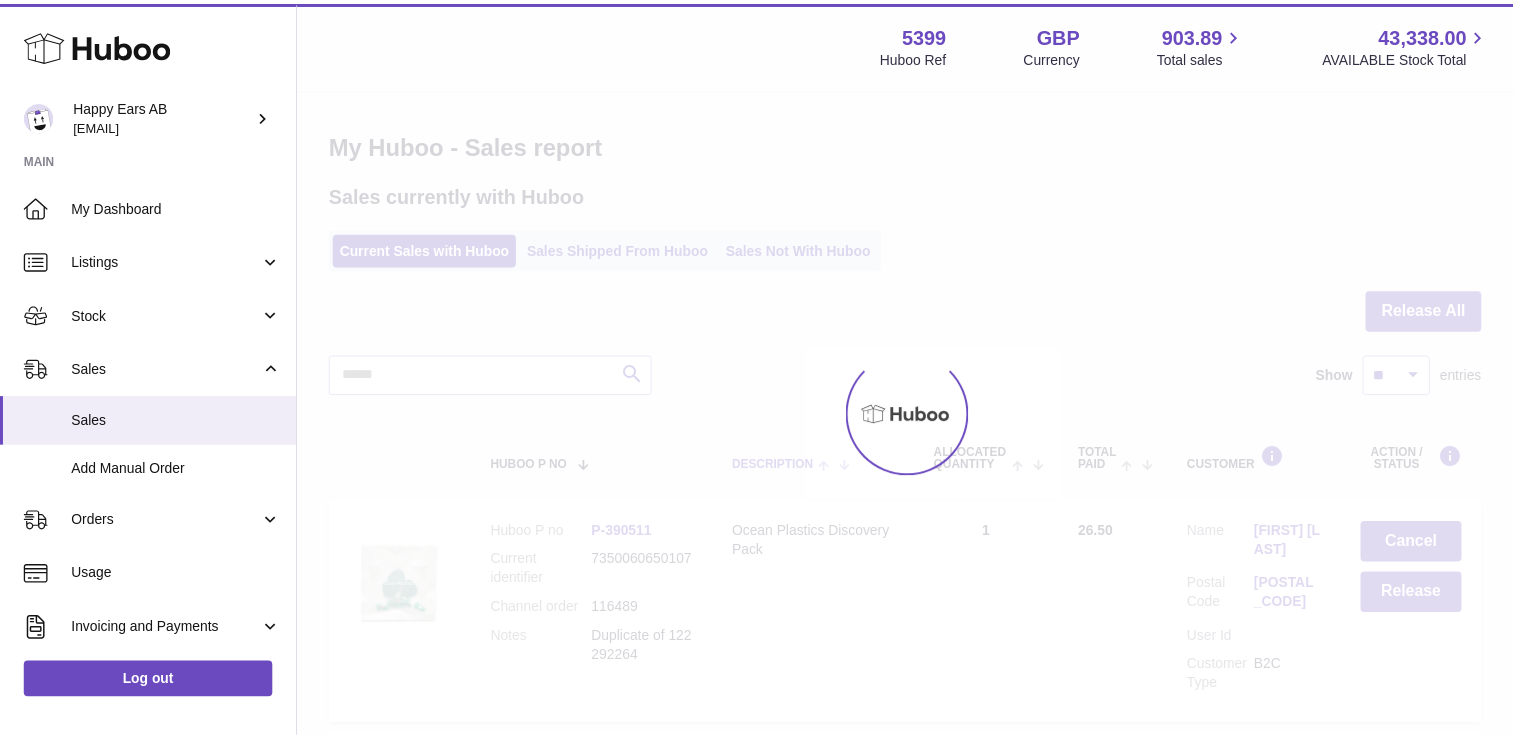 scroll, scrollTop: 0, scrollLeft: 0, axis: both 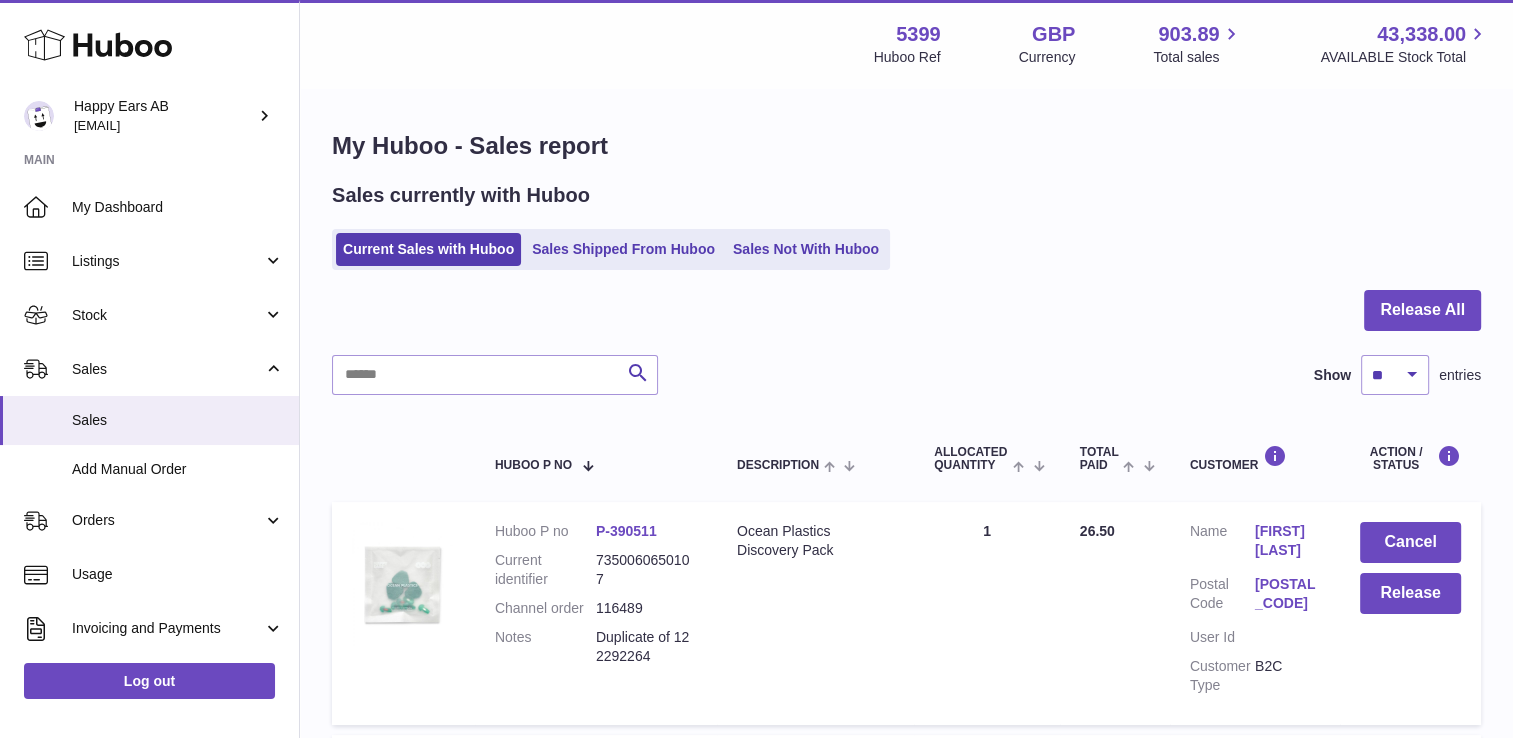 click on "[FIRST] [LAST]" at bounding box center [1287, 541] 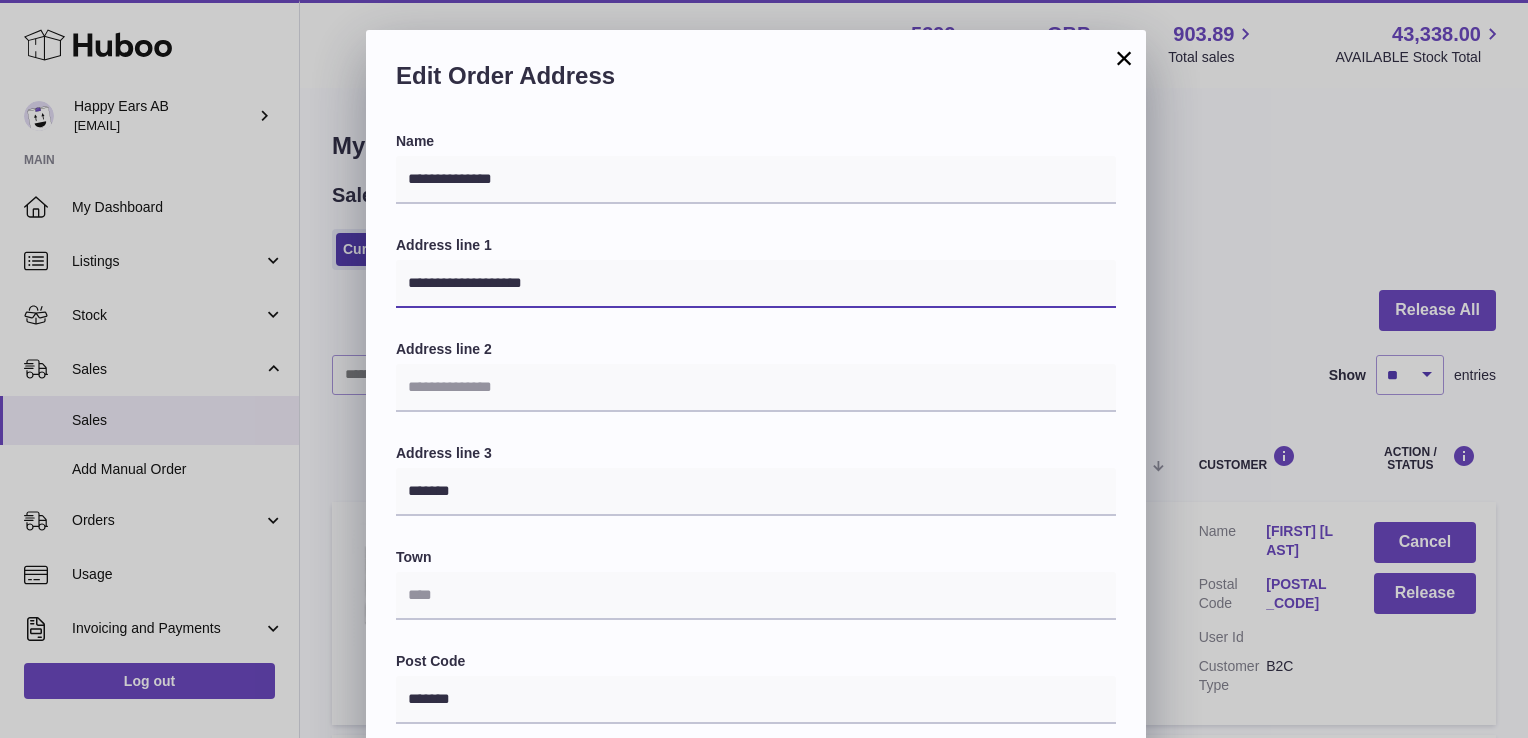 drag, startPoint x: 434, startPoint y: 283, endPoint x: 139, endPoint y: 248, distance: 297.06903 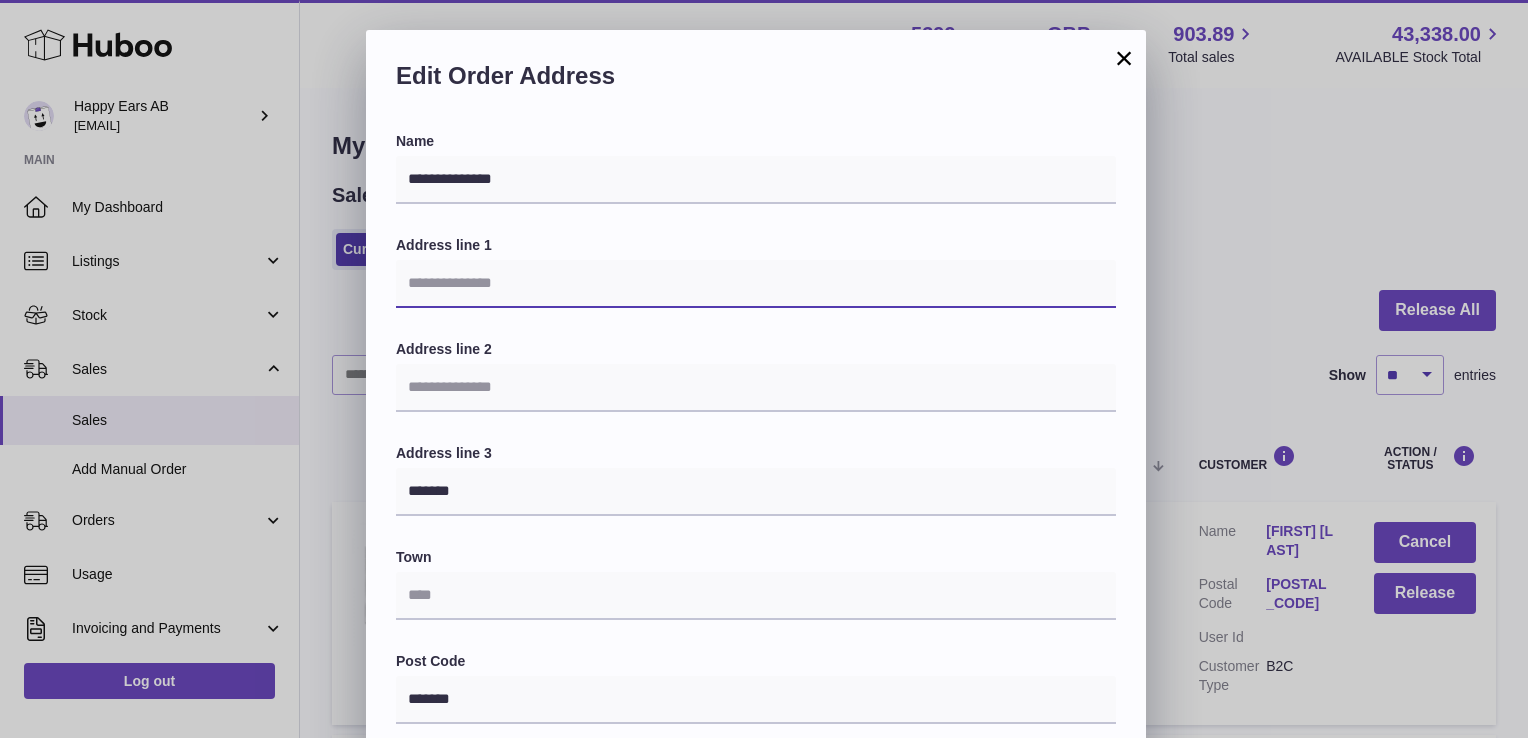 paste on "**********" 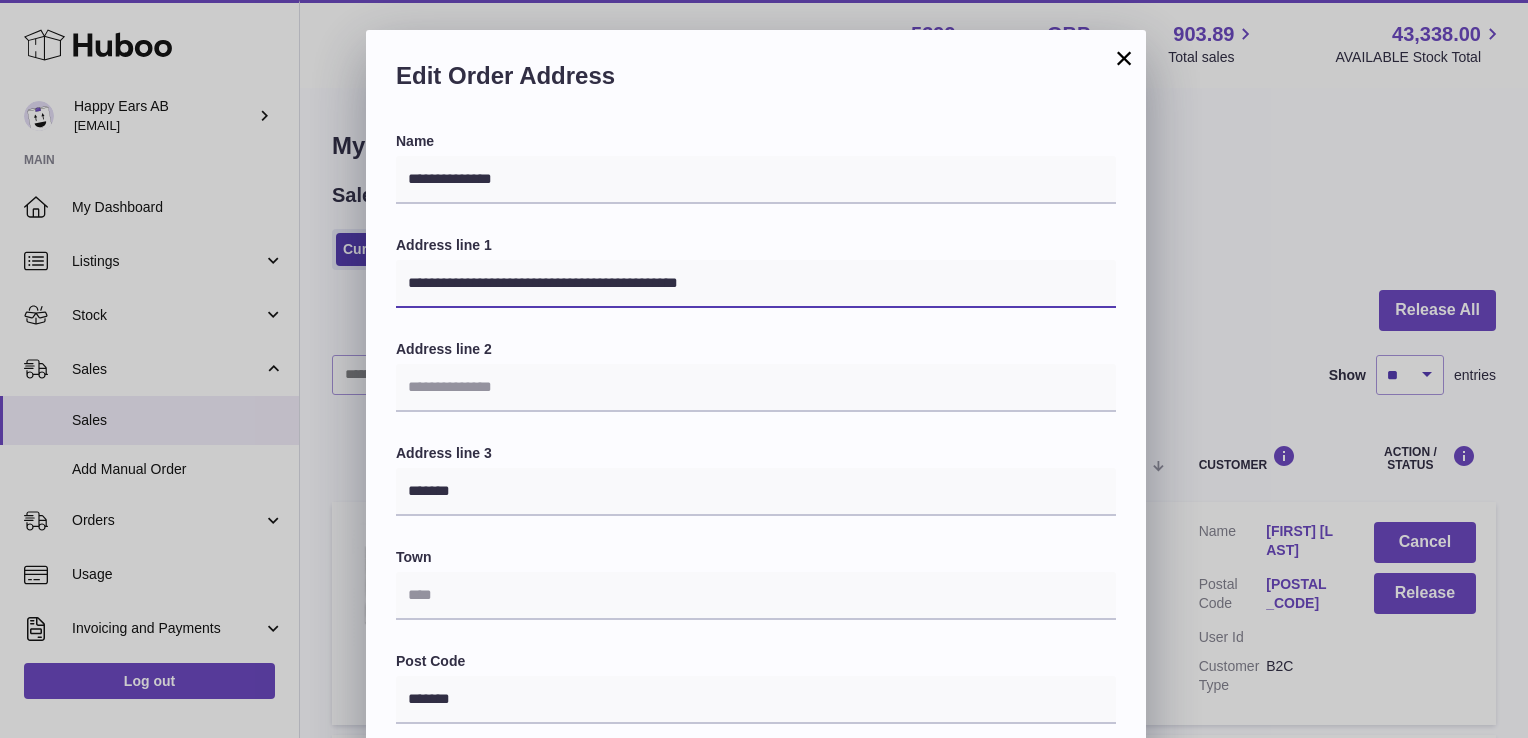 click on "**********" at bounding box center [756, 284] 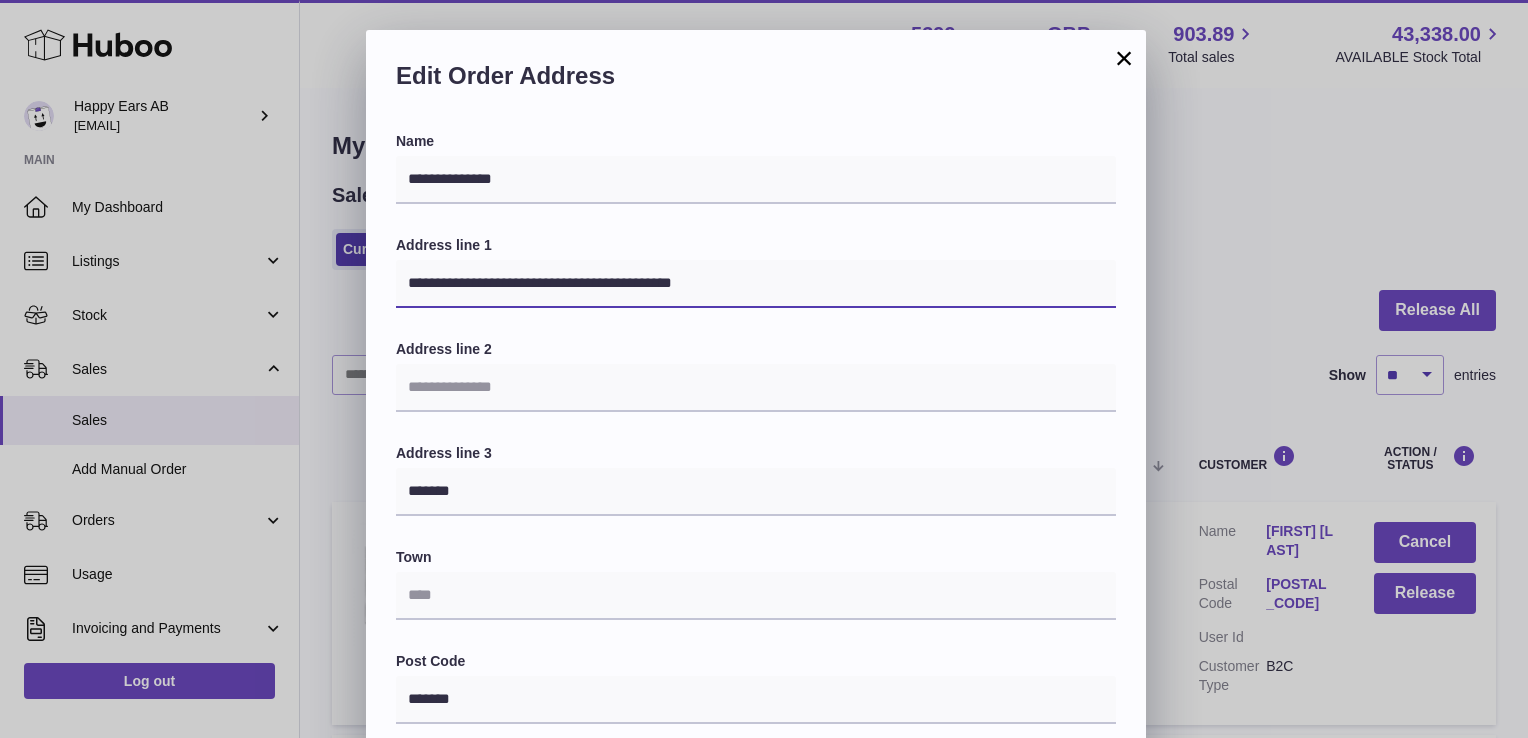 type on "**********" 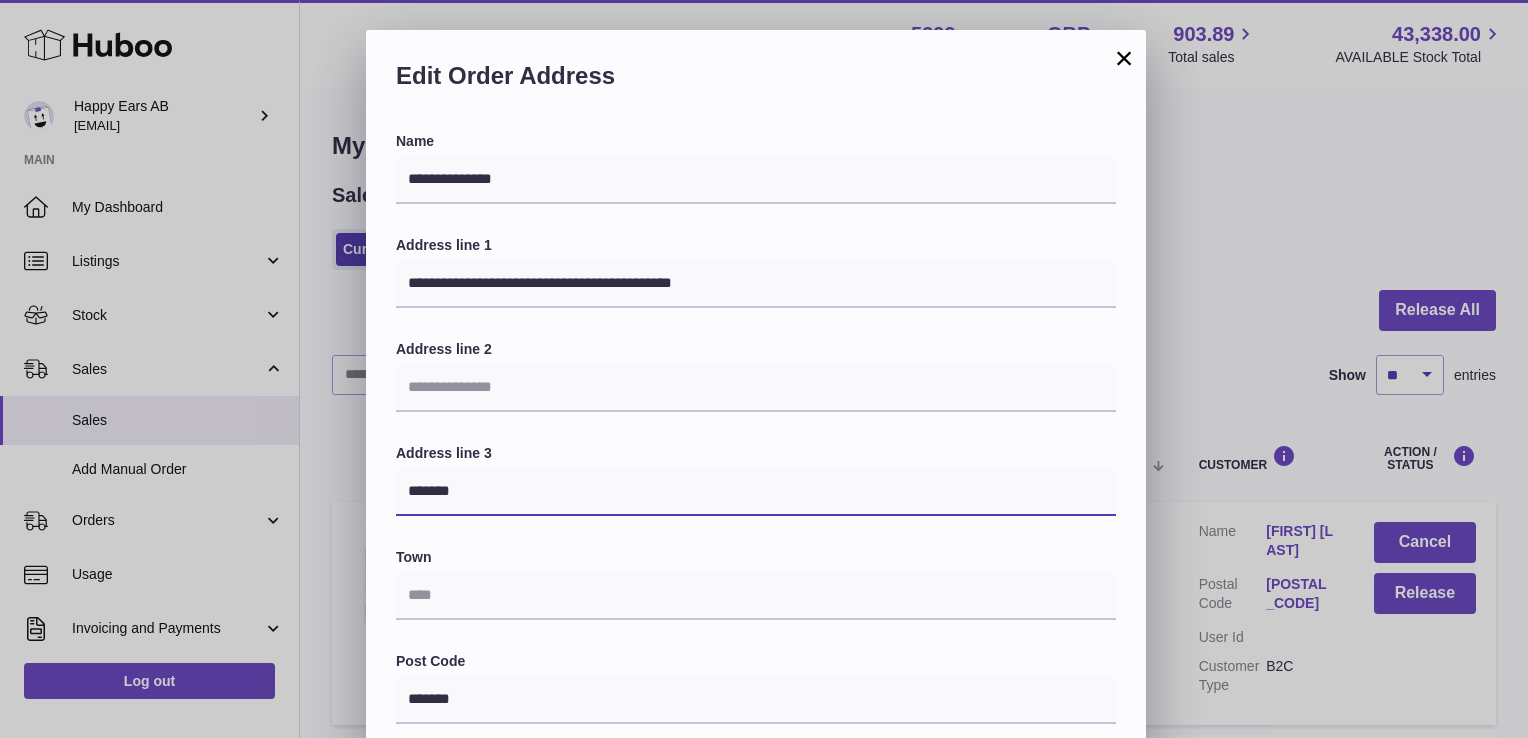 drag, startPoint x: 476, startPoint y: 482, endPoint x: 372, endPoint y: 486, distance: 104.0769 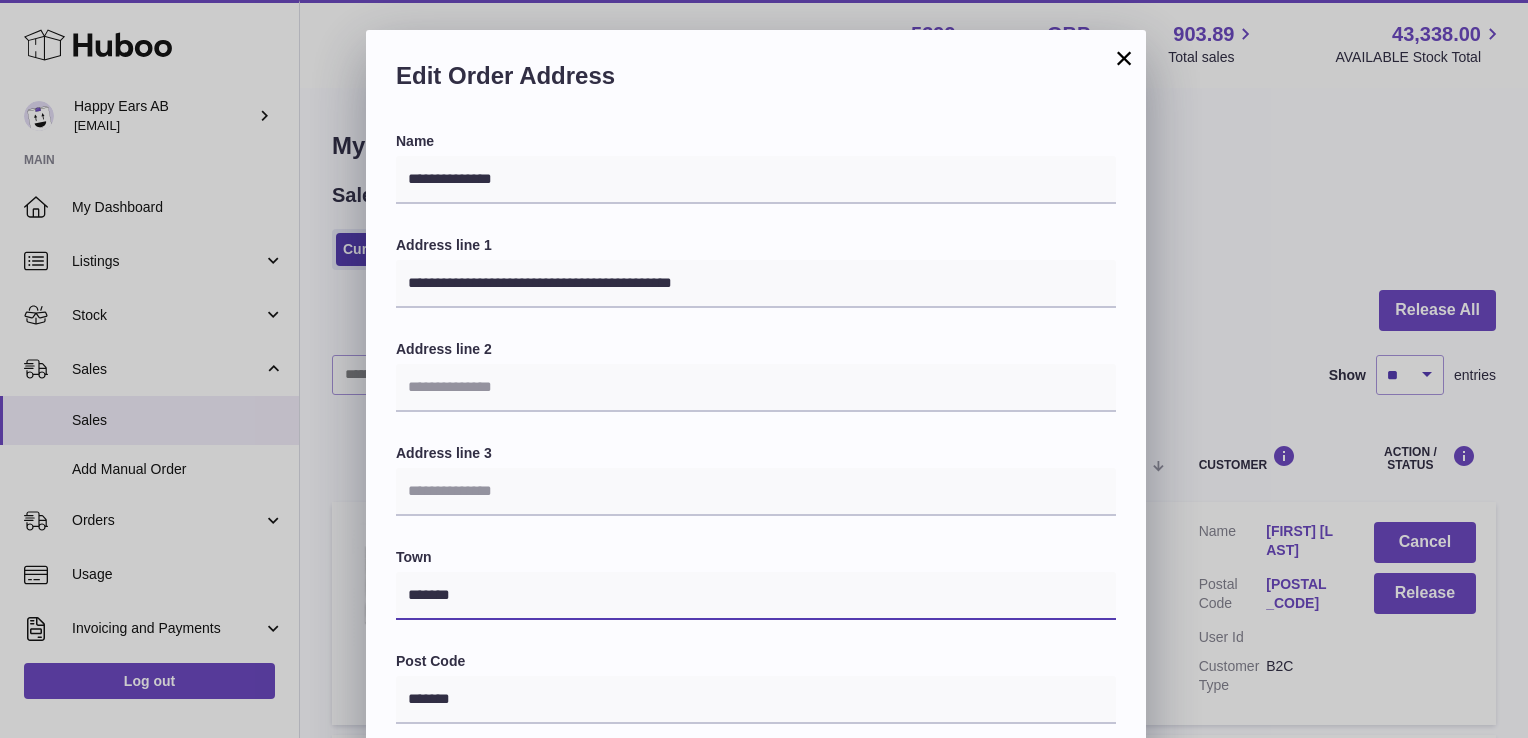 type on "*******" 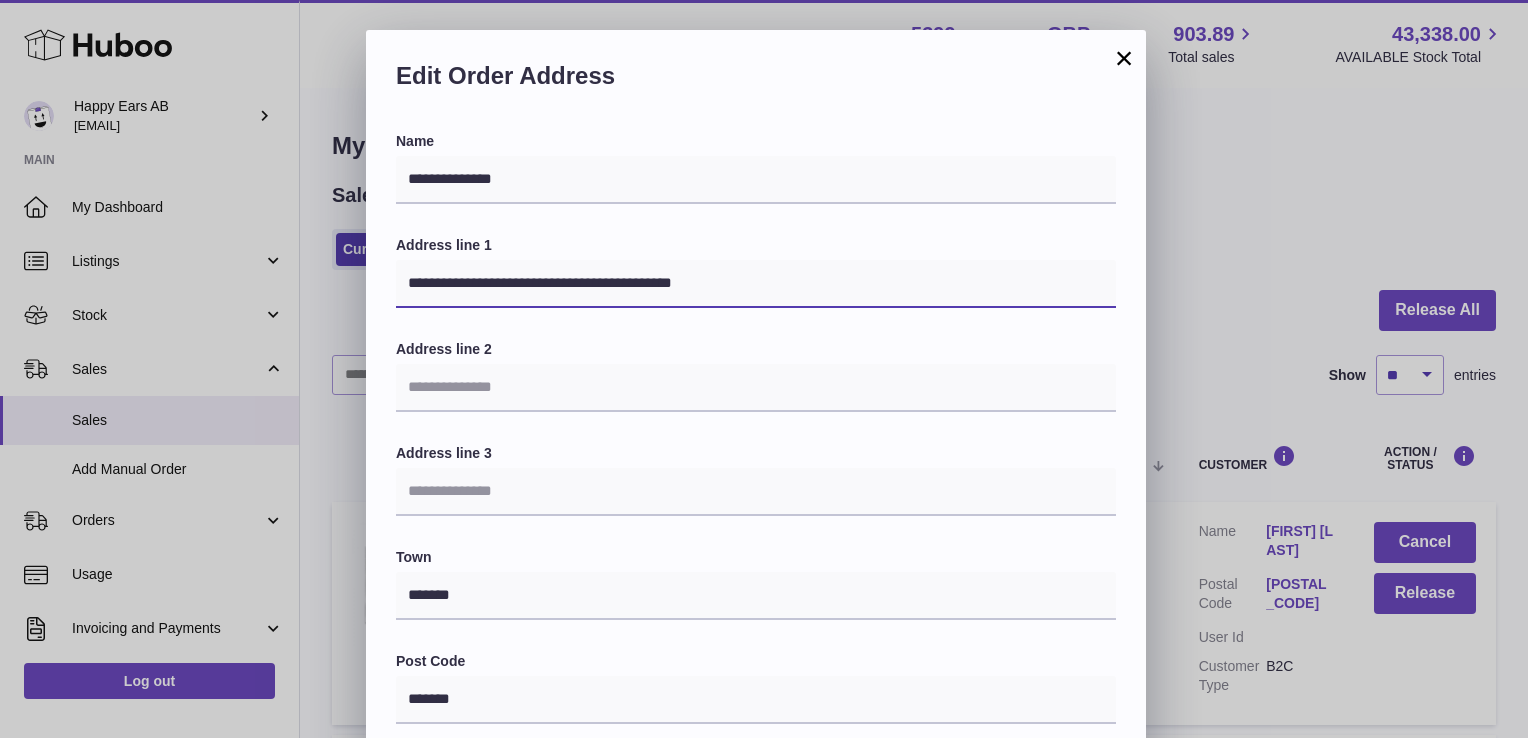 drag, startPoint x: 560, startPoint y: 286, endPoint x: 507, endPoint y: 286, distance: 53 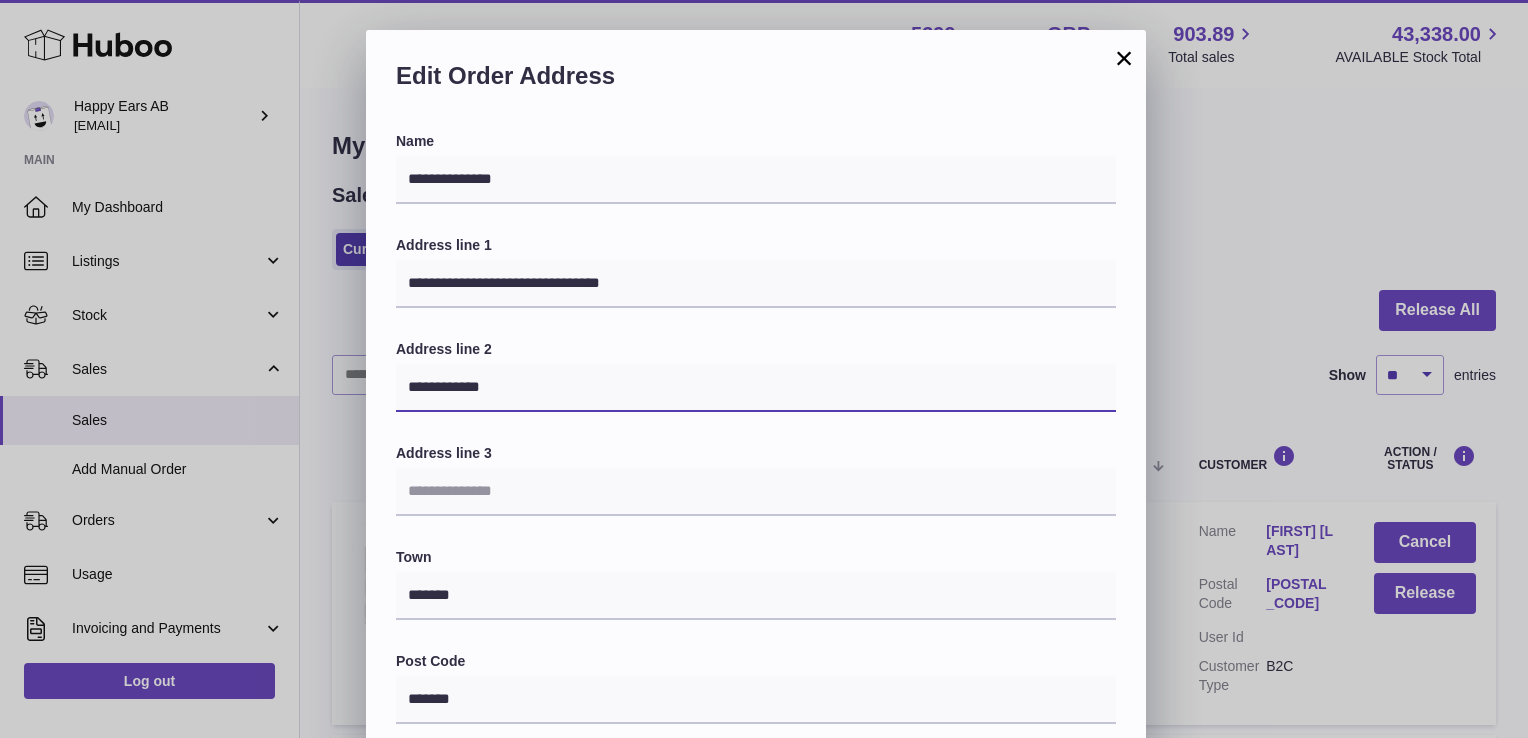 type on "**********" 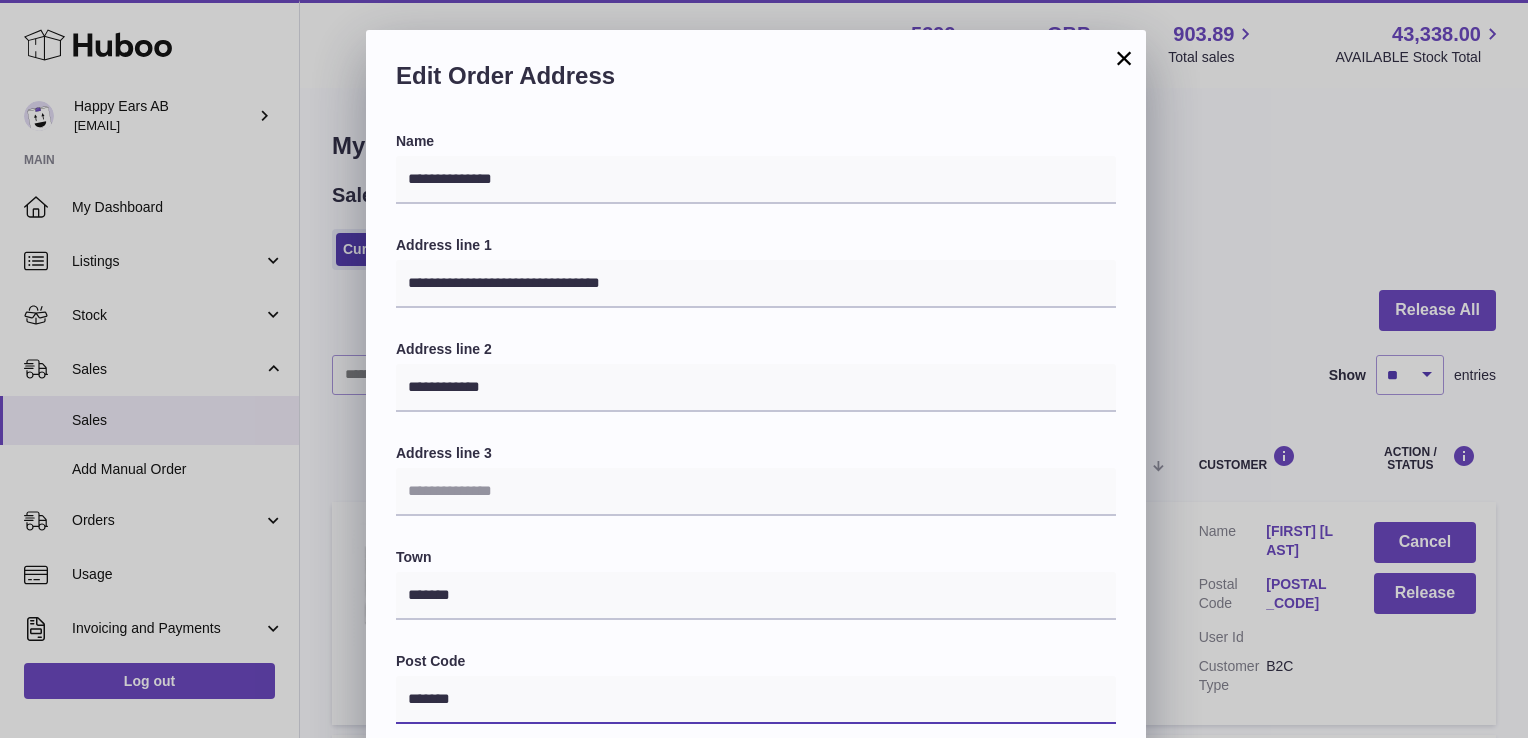 drag, startPoint x: 480, startPoint y: 700, endPoint x: 337, endPoint y: 666, distance: 146.98639 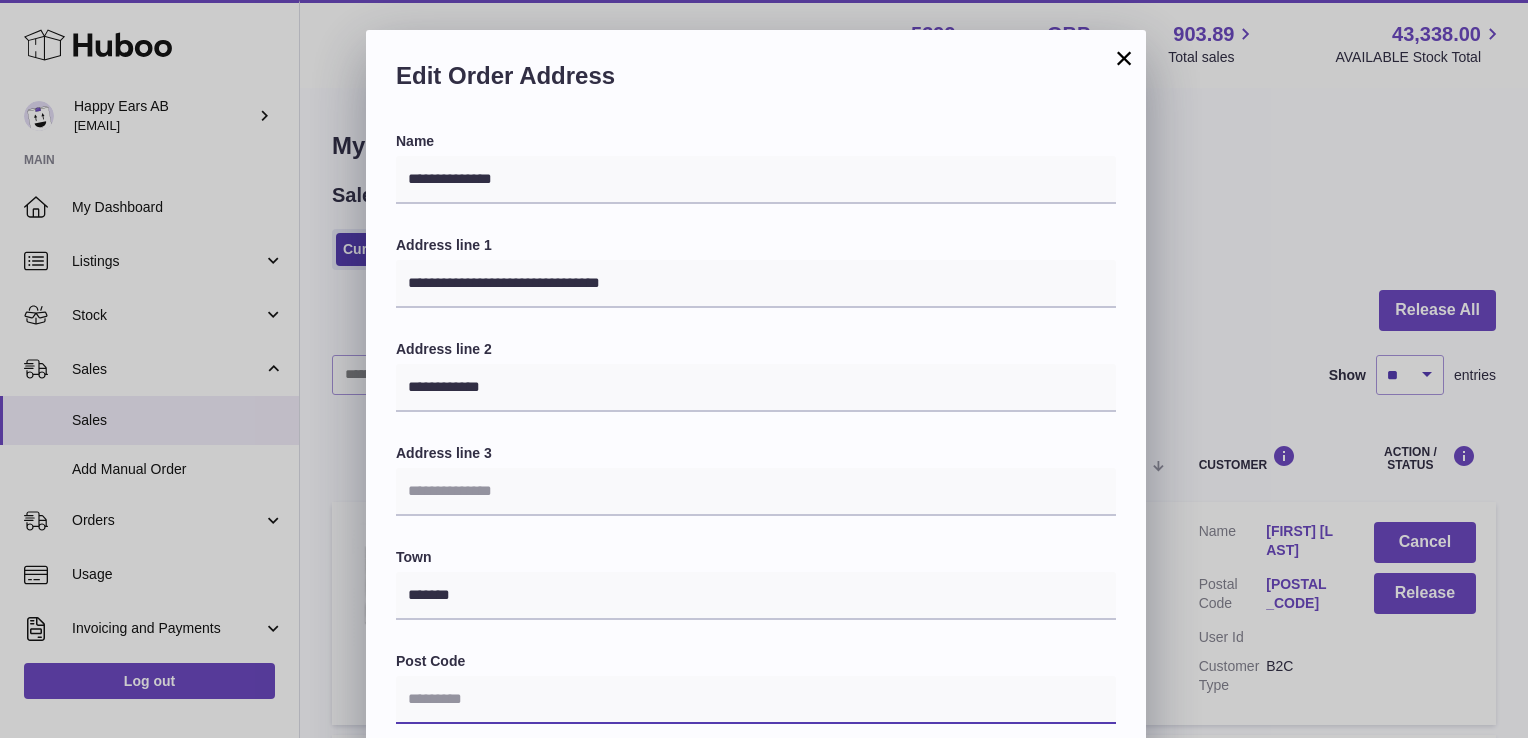 type 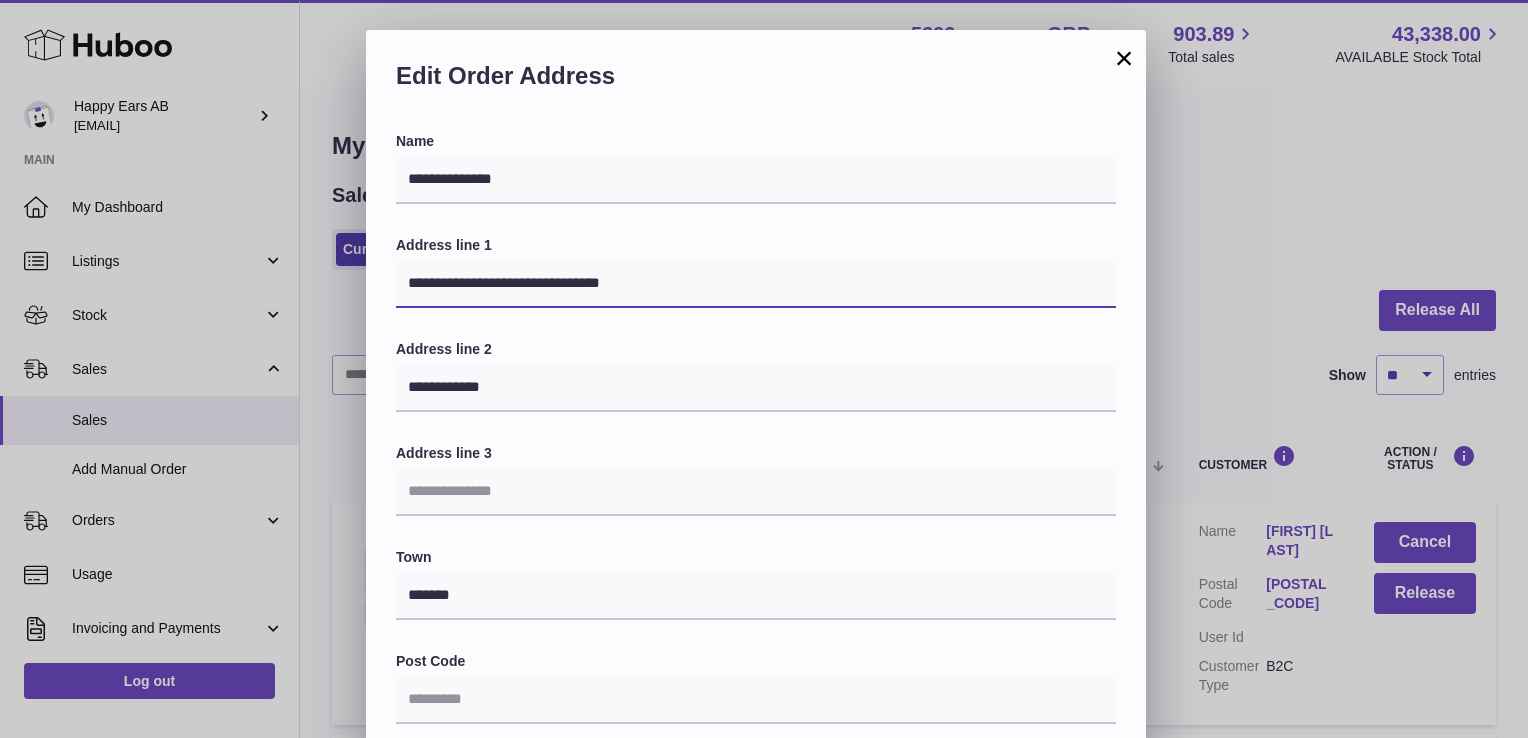 drag, startPoint x: 643, startPoint y: 278, endPoint x: 562, endPoint y: 282, distance: 81.09871 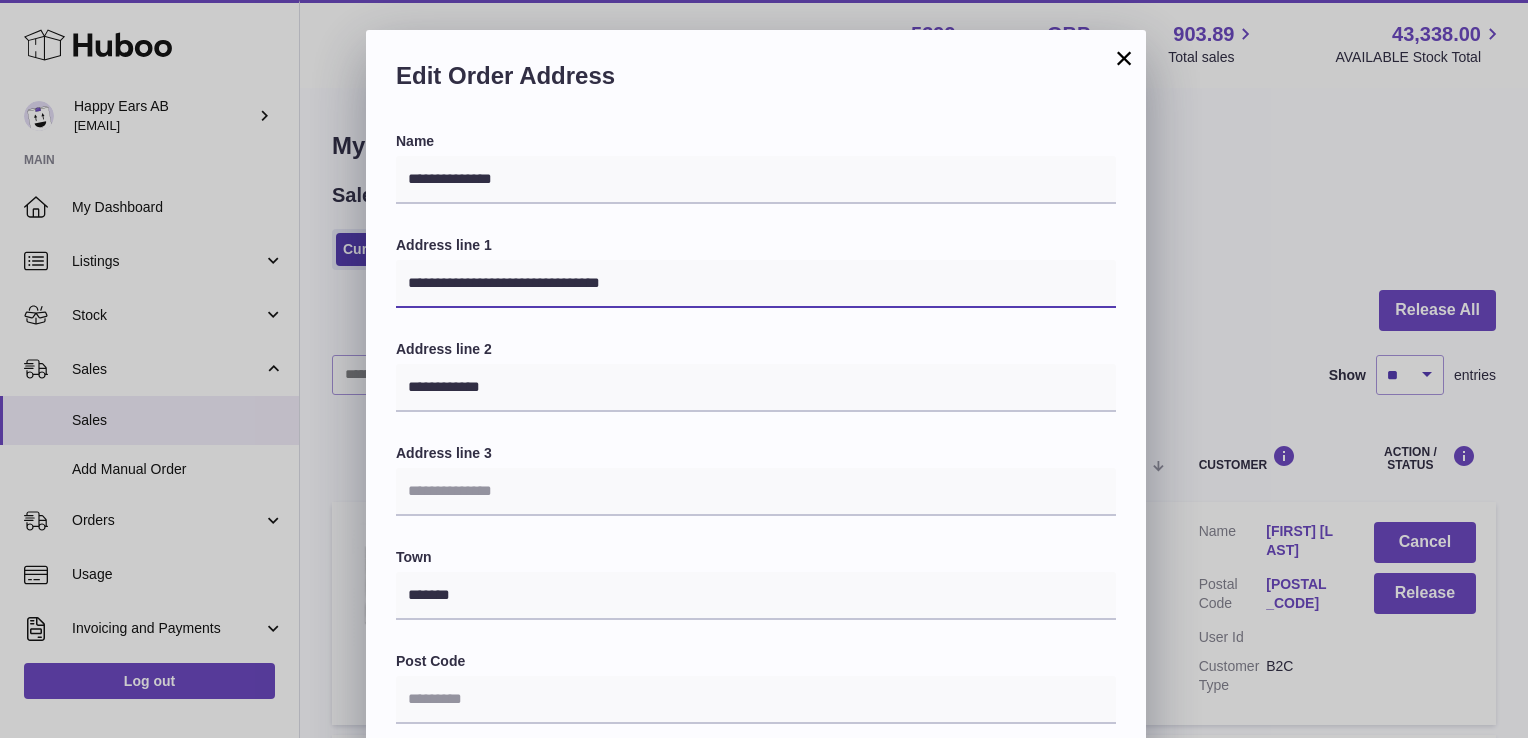click on "**********" at bounding box center [756, 284] 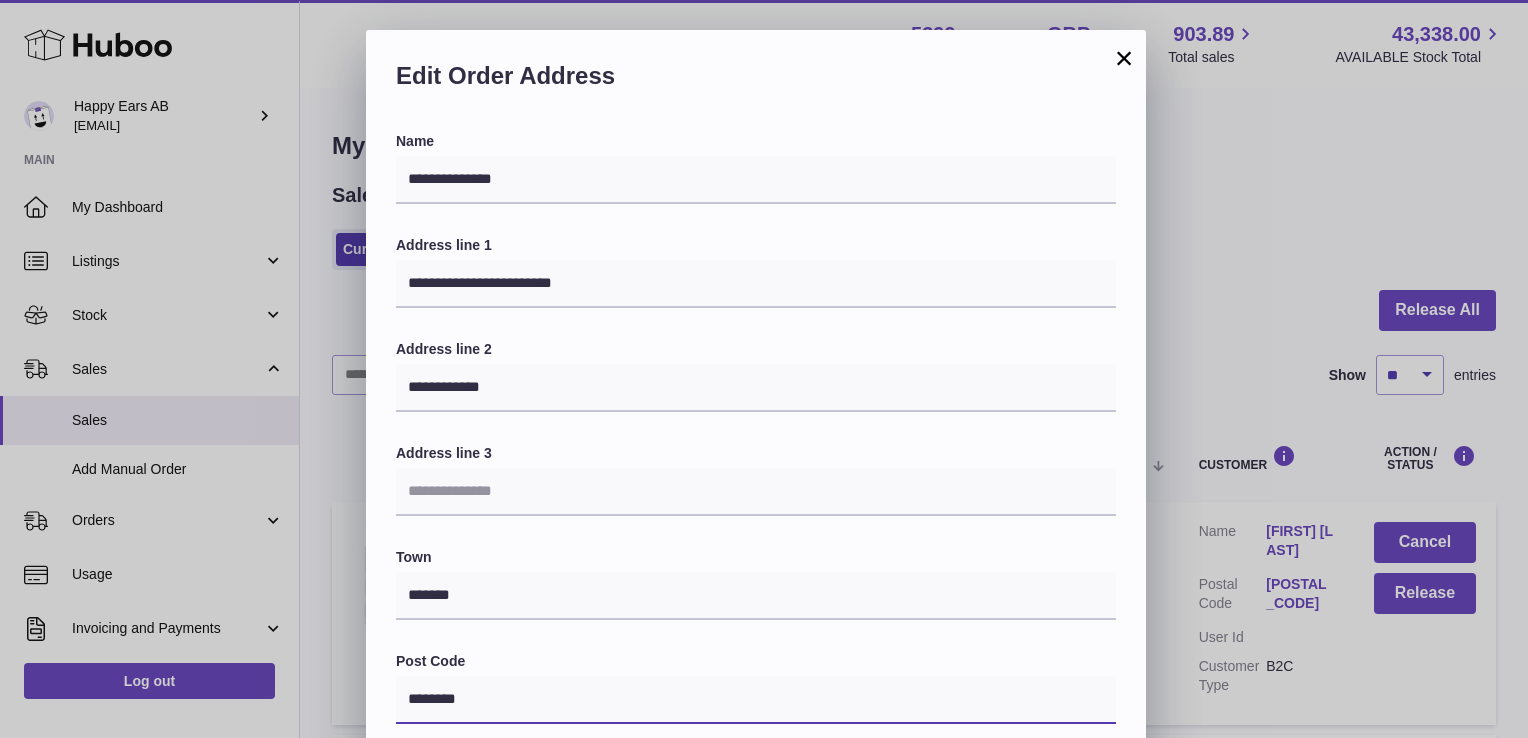type on "********" 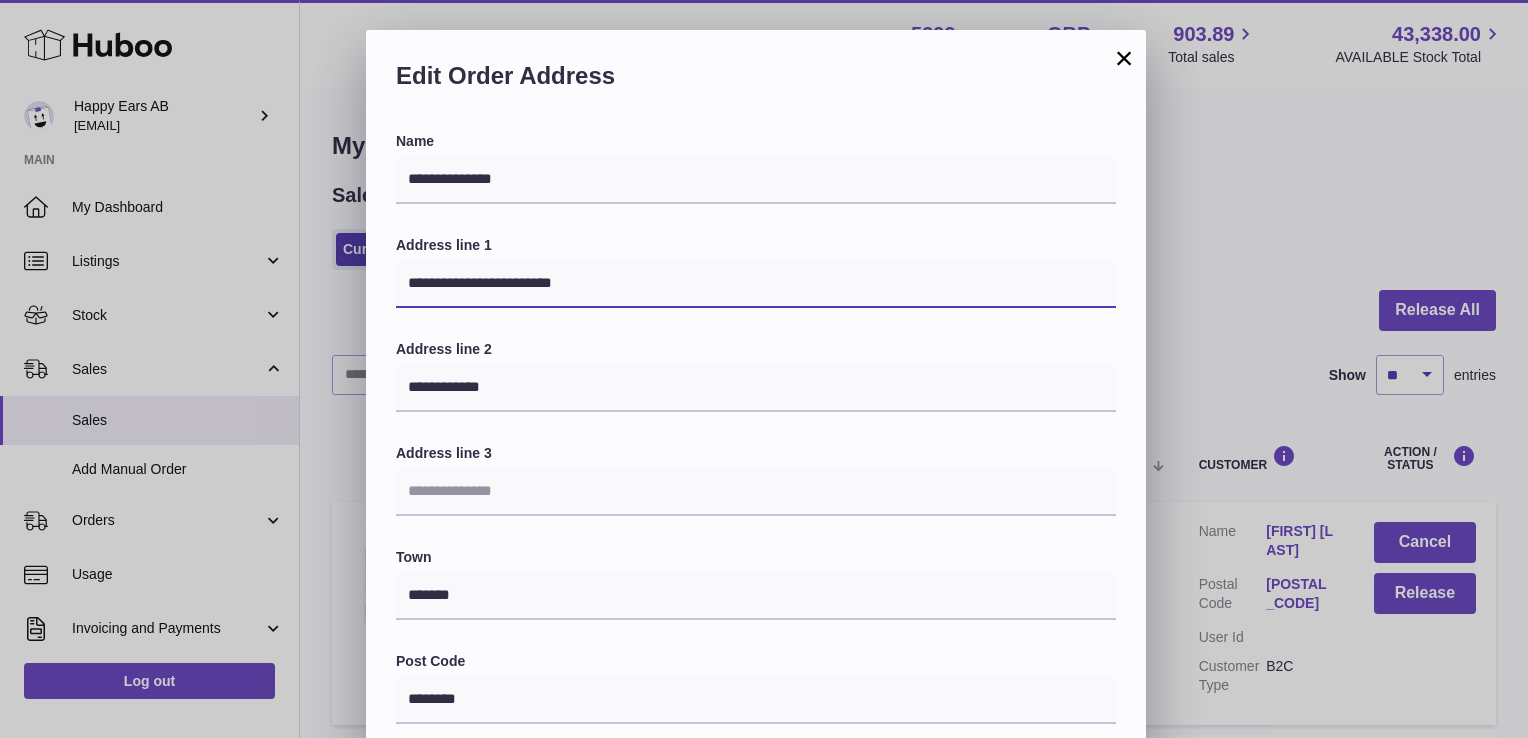 click on "**********" at bounding box center (756, 284) 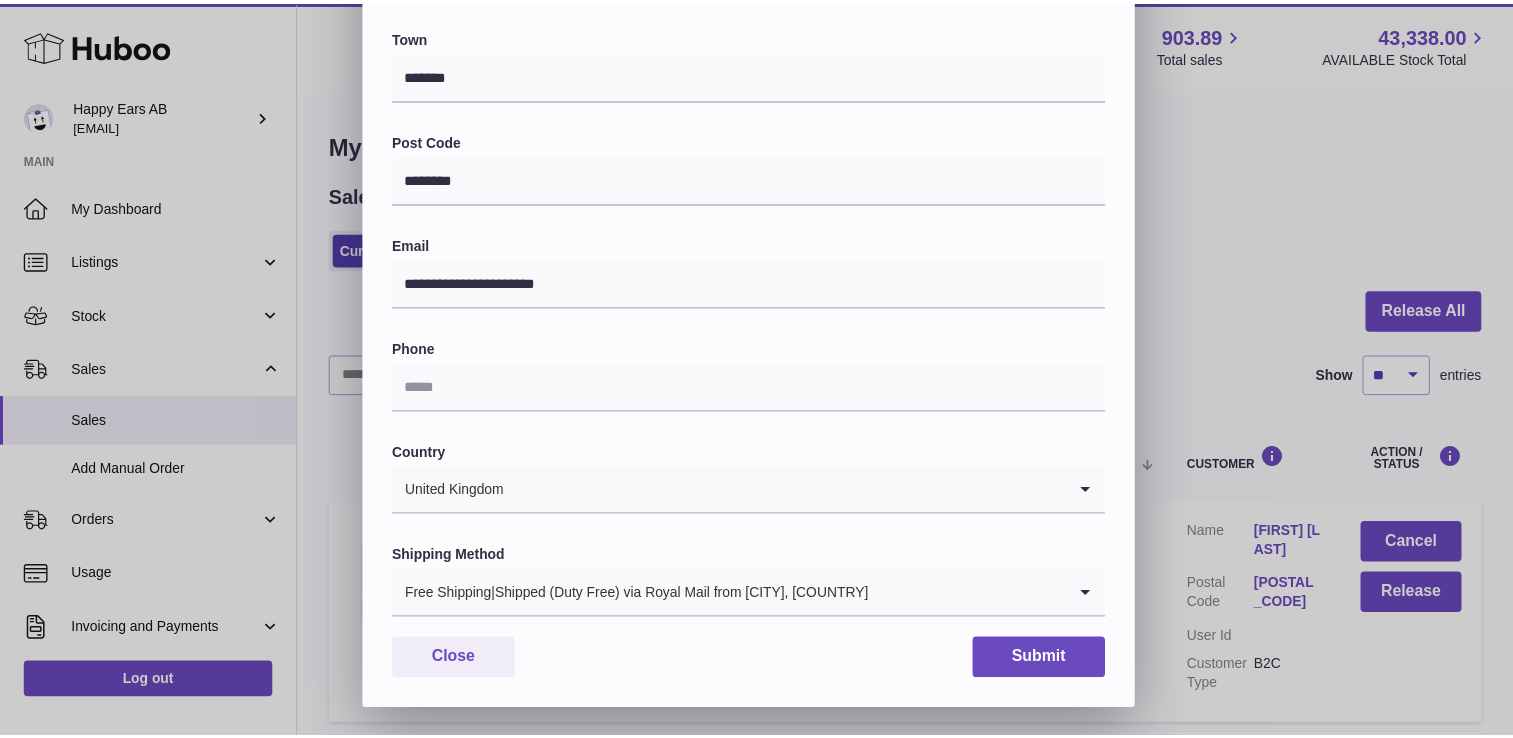 scroll, scrollTop: 521, scrollLeft: 0, axis: vertical 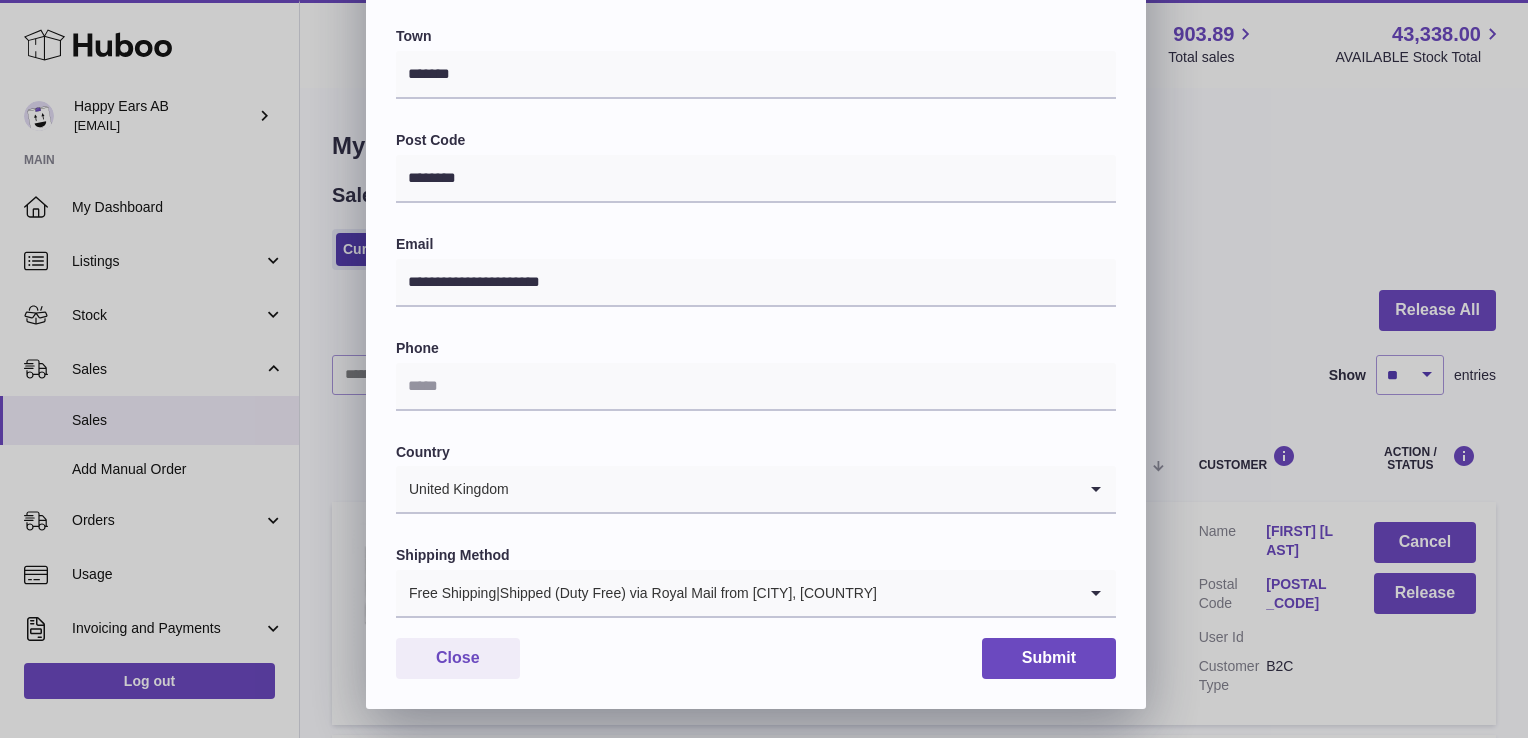 type on "**********" 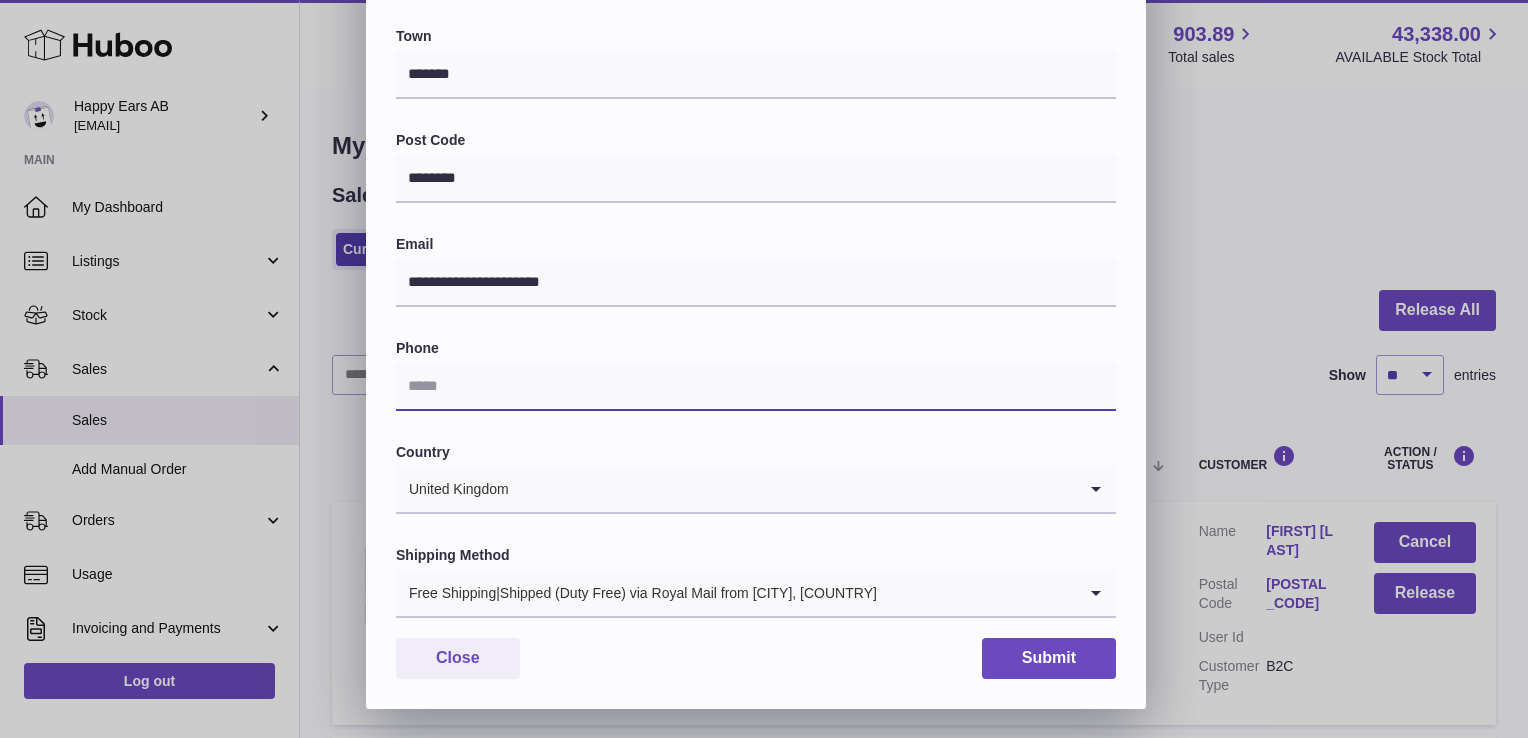 click at bounding box center (756, 387) 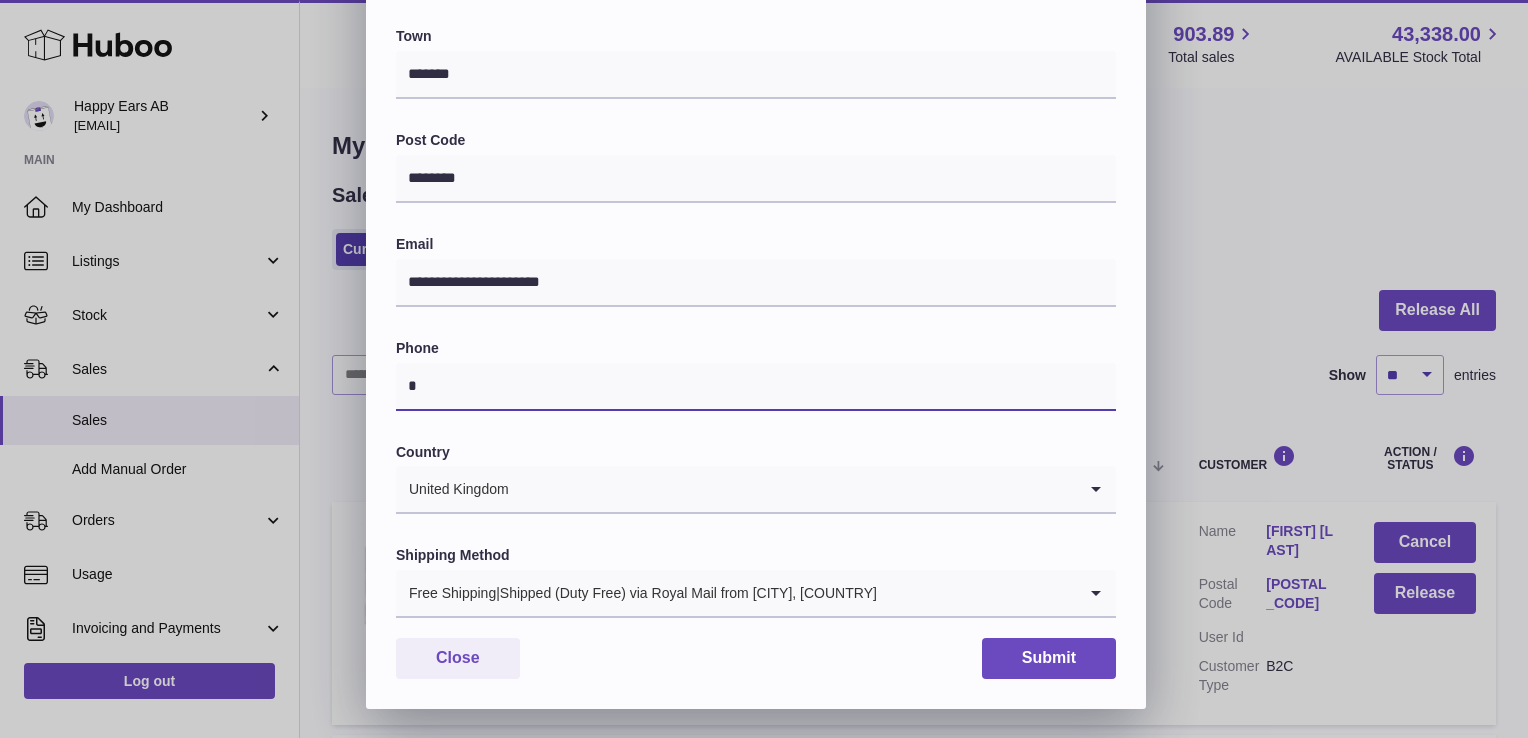 type on "*" 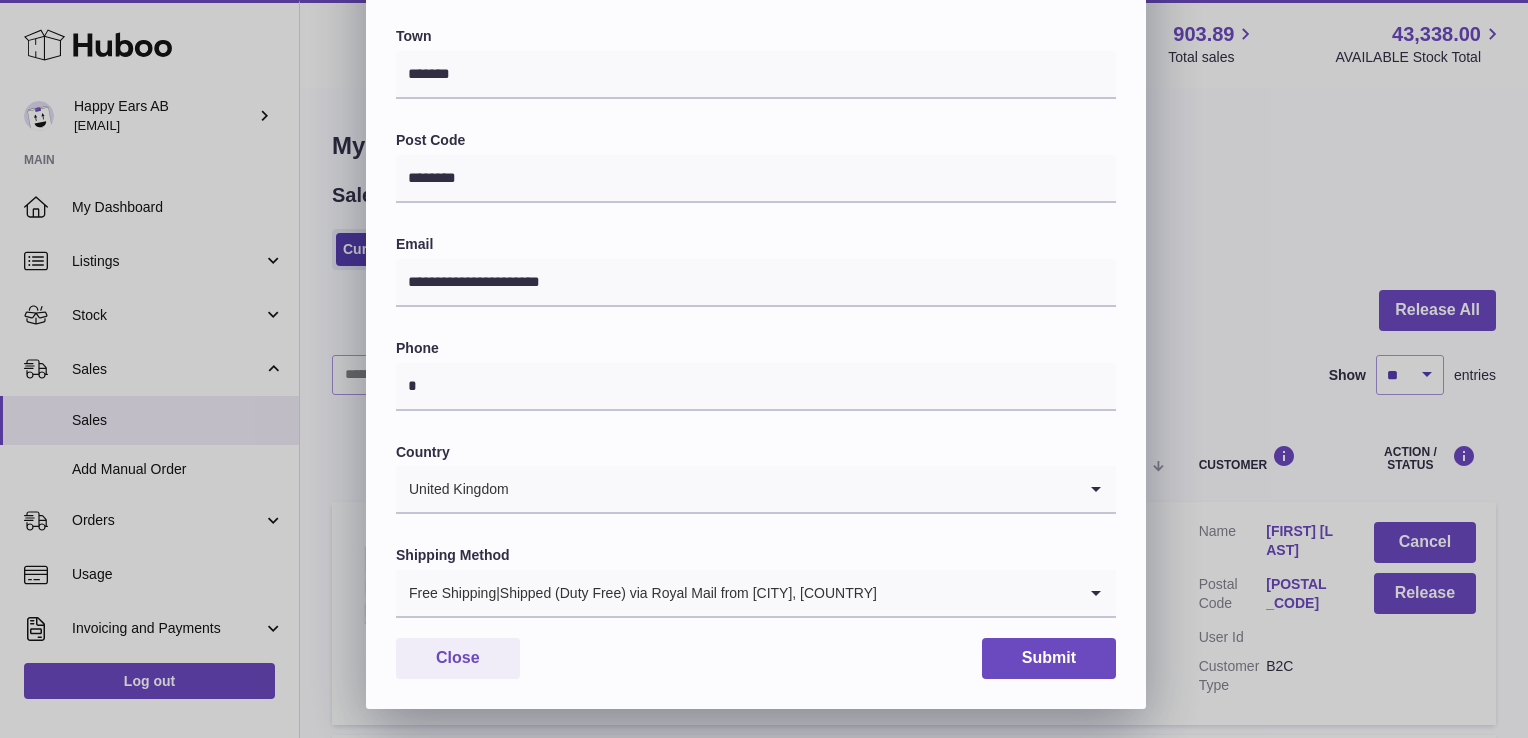 click on "Name   [NAME]
Address line 1   [ADDRESS]
Address line 2   [ADDRESS]
Address line 3
Town   [CITY]
Post Code   [POSTAL_CODE]
Email   [EMAIL]
Phone   [PHONE]
Country
United Kingdom
Loading...
Shipping Method
Free Shipping|Shipped (Duty Free) via Royal Mail from [CITY], [COUNTRY]
Loading..." at bounding box center (756, 114) 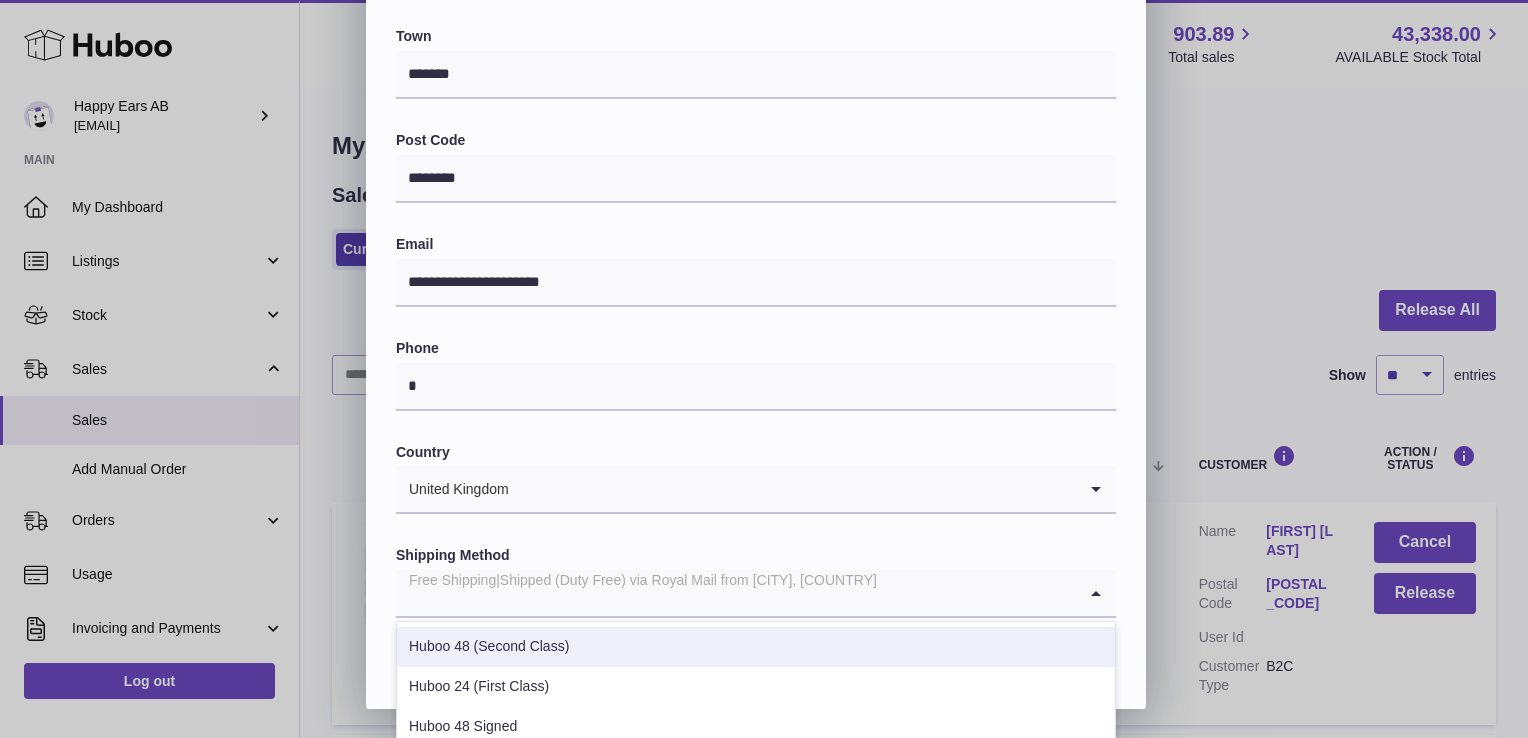 drag, startPoint x: 555, startPoint y: 632, endPoint x: 564, endPoint y: 640, distance: 12.0415945 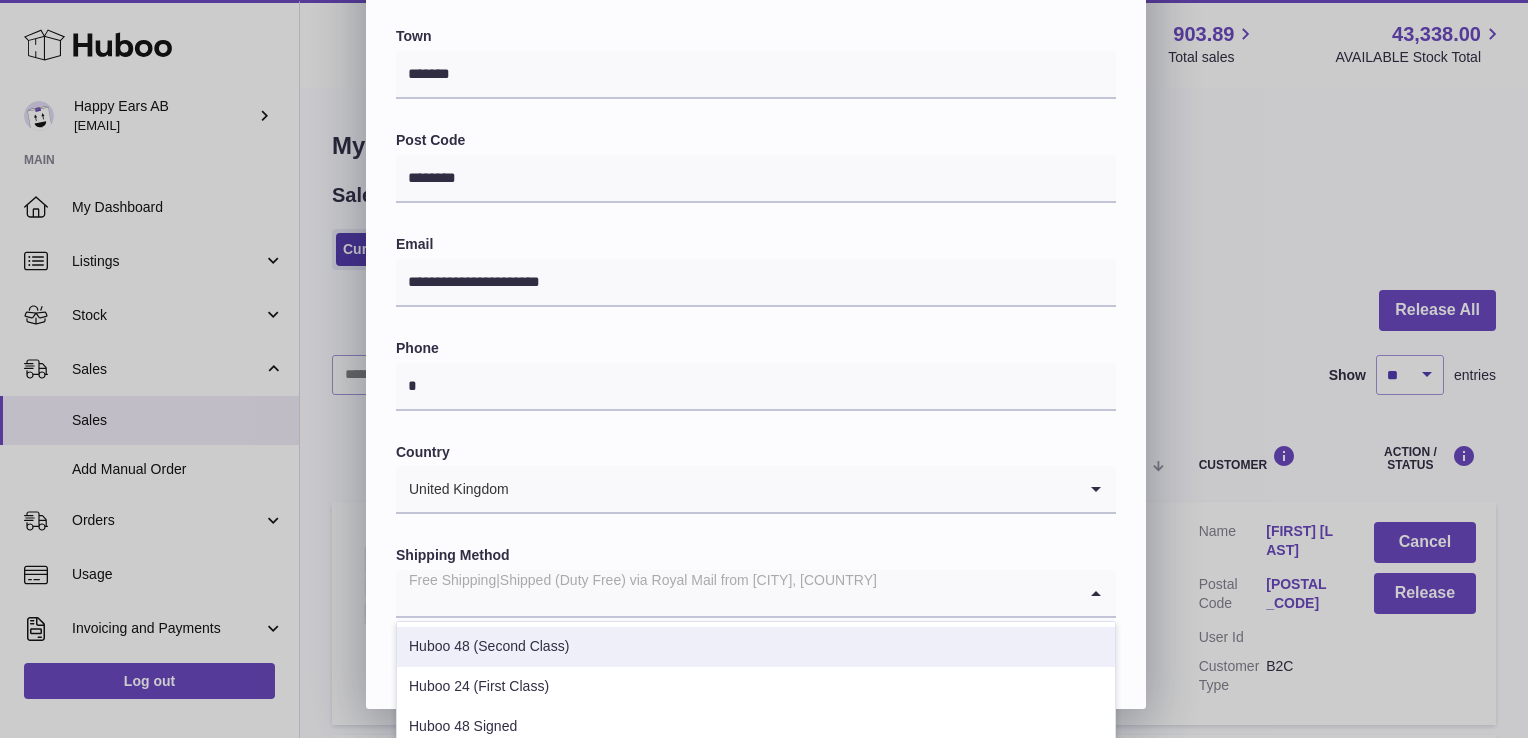 click on "Huboo 48 (Second Class)" at bounding box center [756, 647] 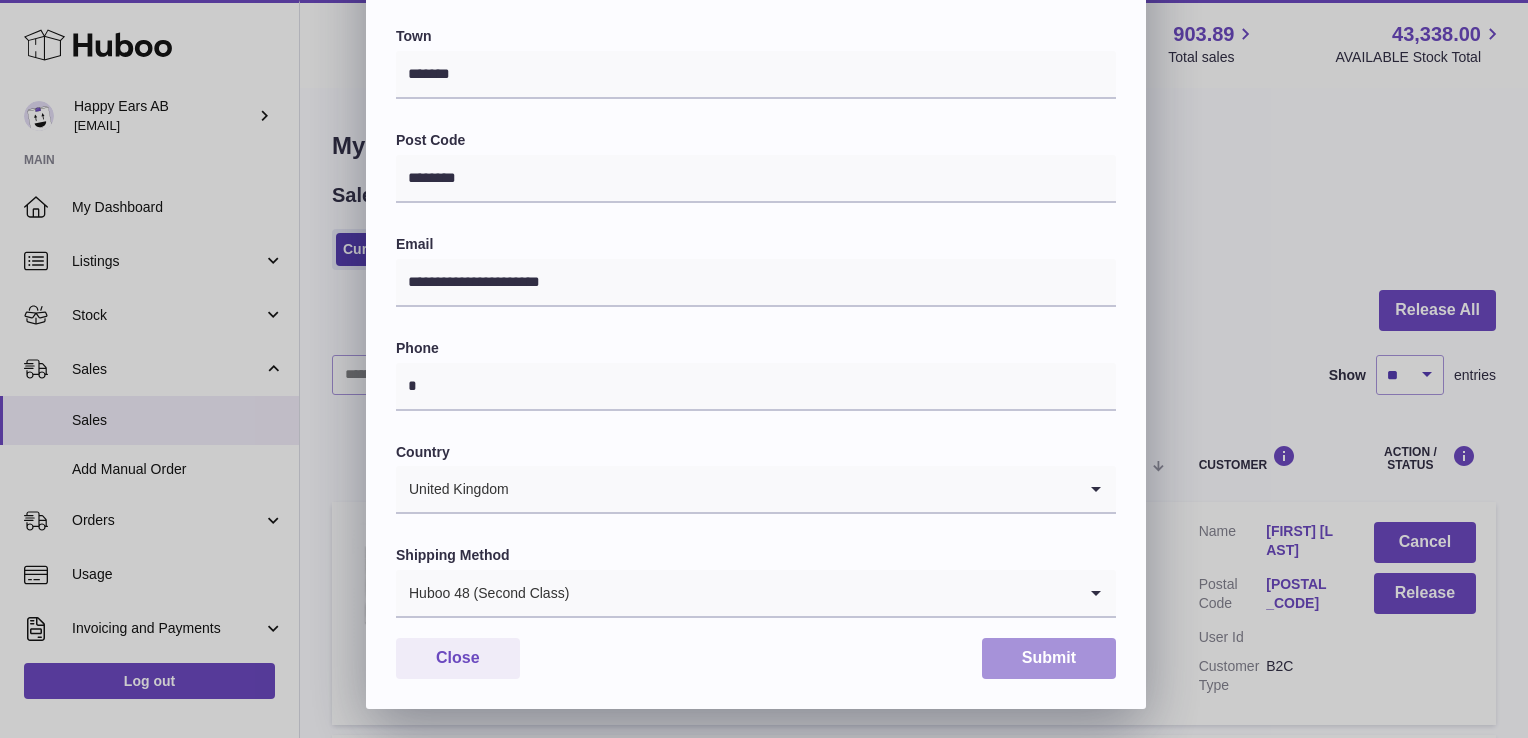 click on "Submit" at bounding box center [1049, 658] 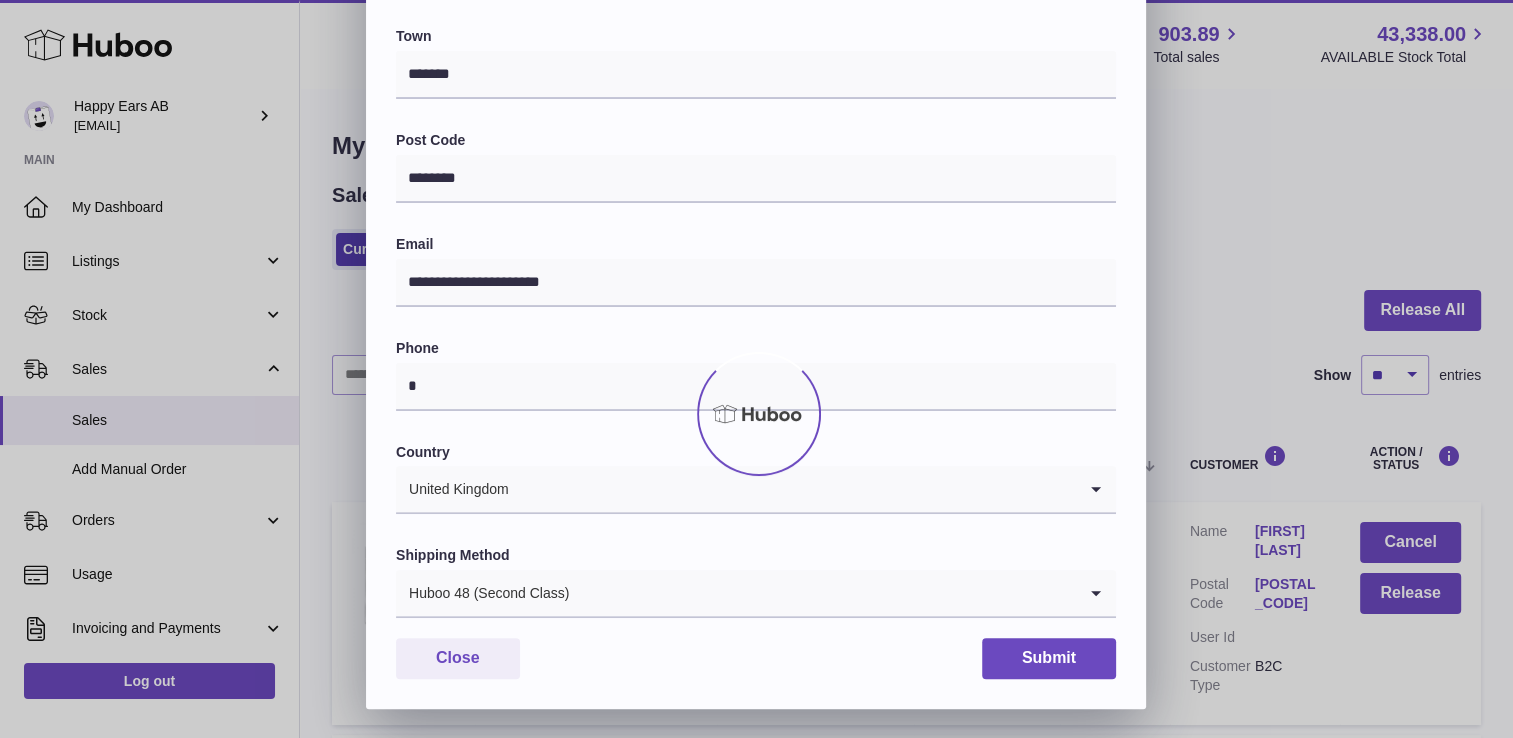 scroll, scrollTop: 0, scrollLeft: 0, axis: both 